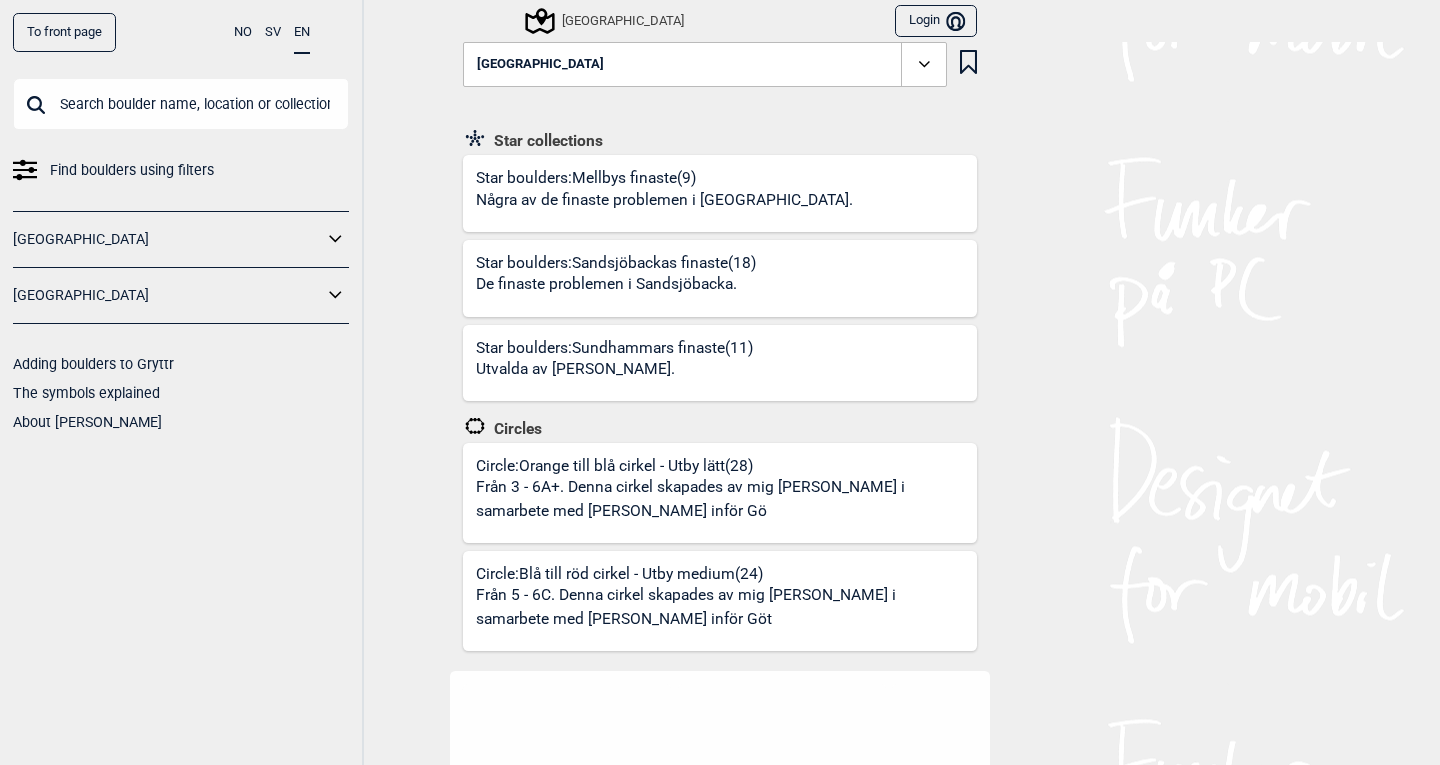 scroll, scrollTop: 0, scrollLeft: 0, axis: both 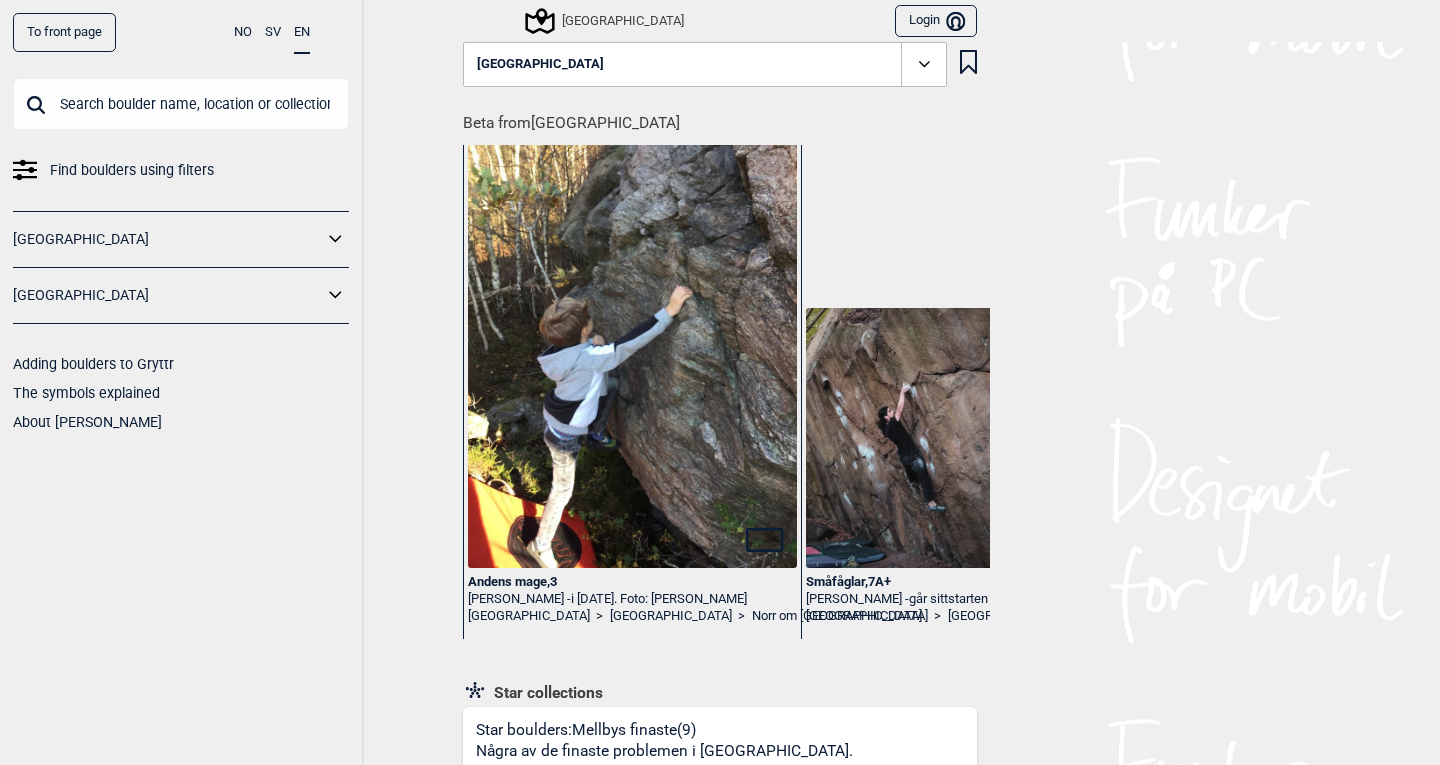 click 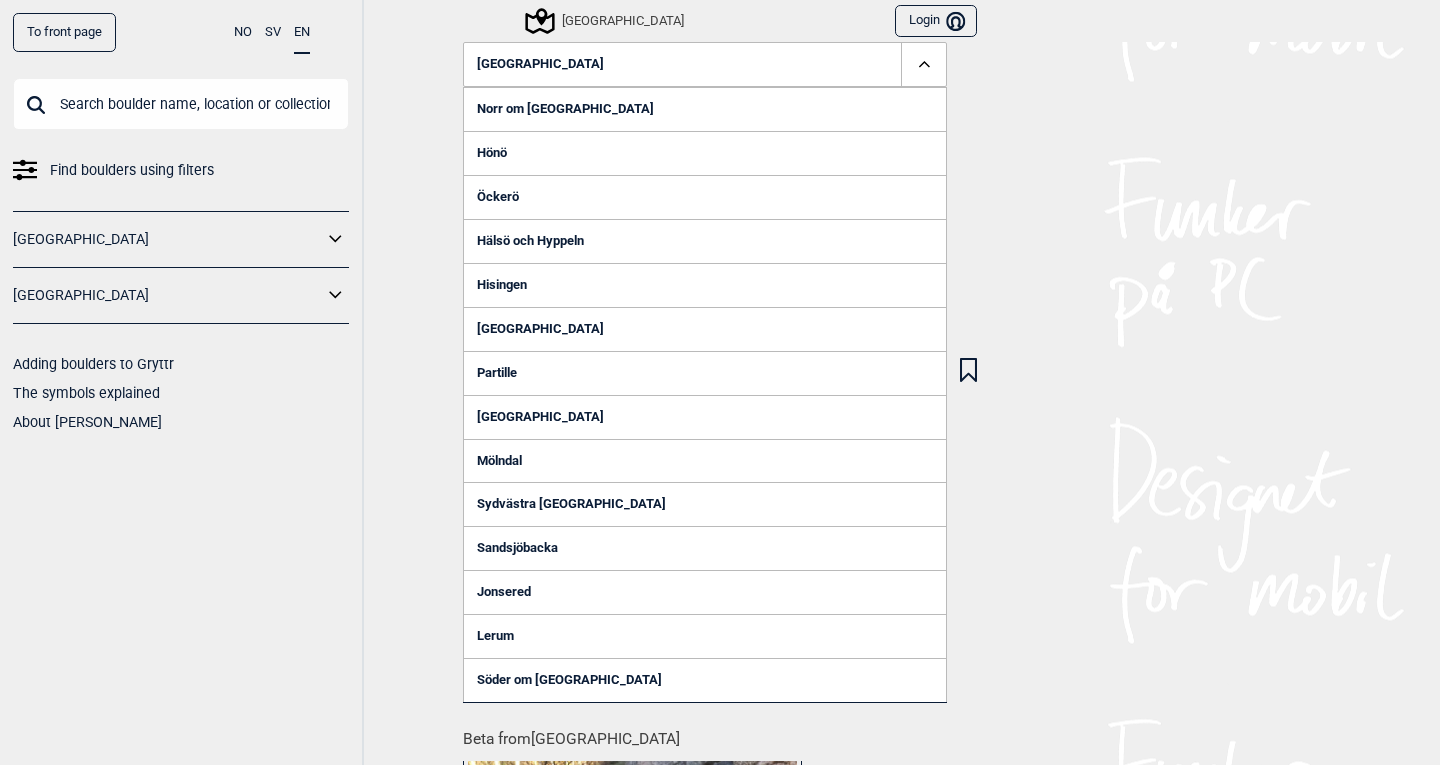click on "[GEOGRAPHIC_DATA]" at bounding box center (705, 329) 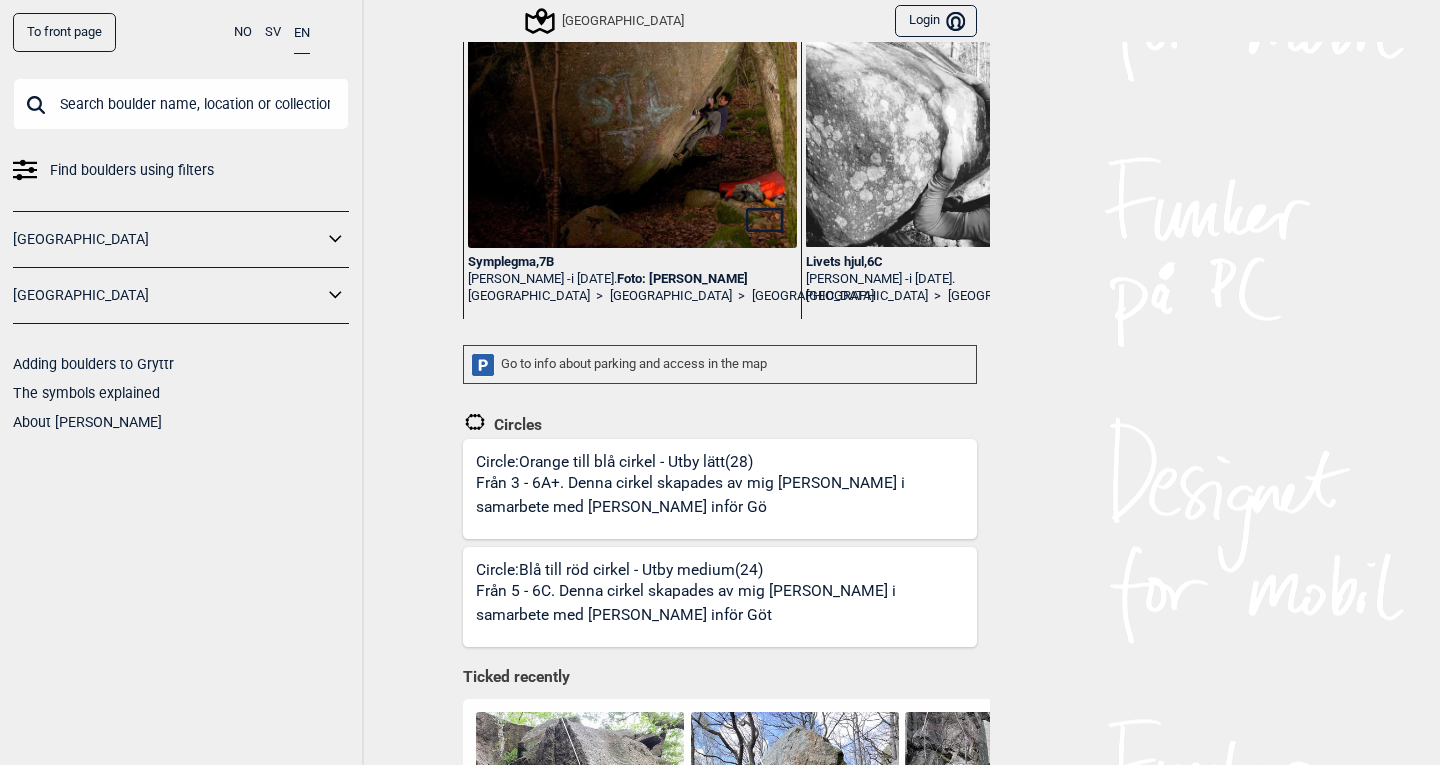scroll, scrollTop: 0, scrollLeft: 0, axis: both 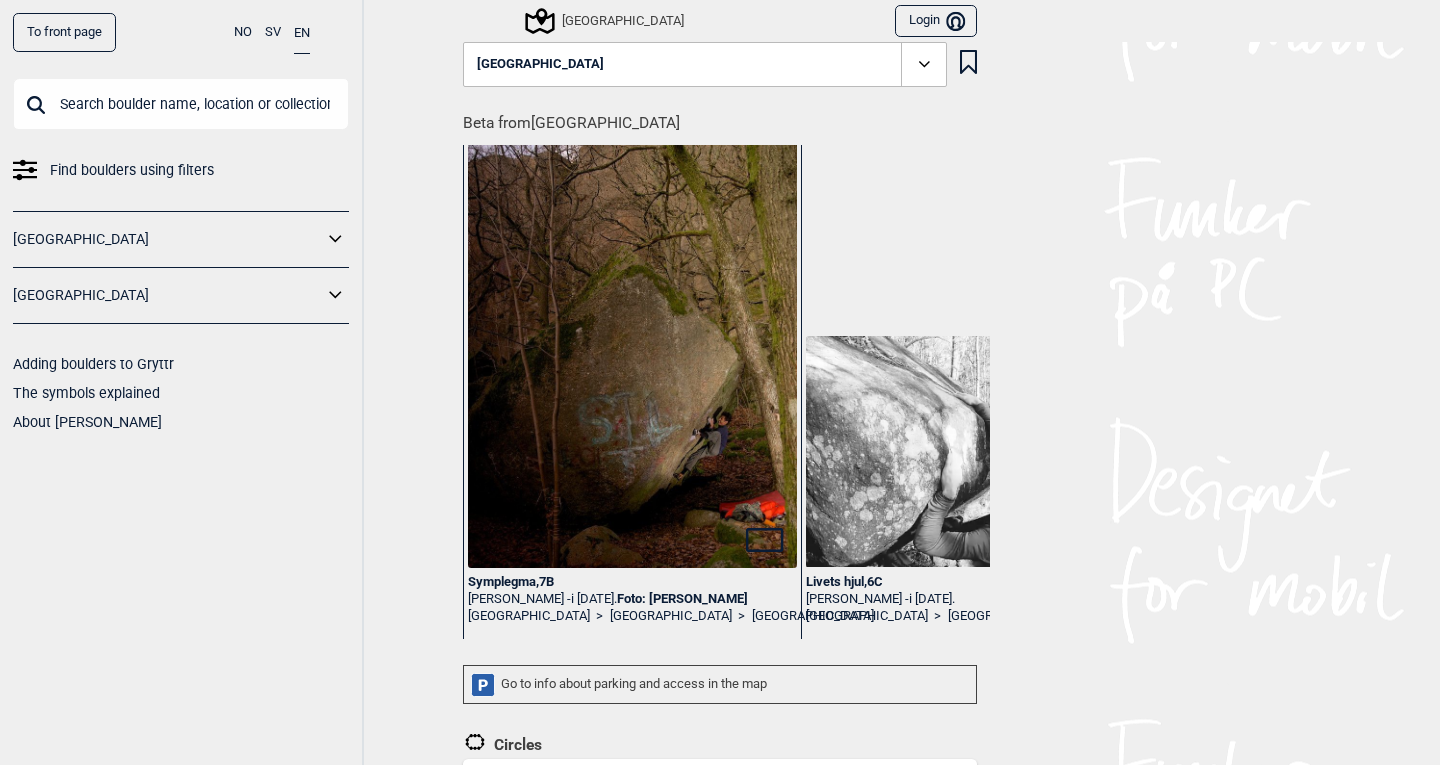 click 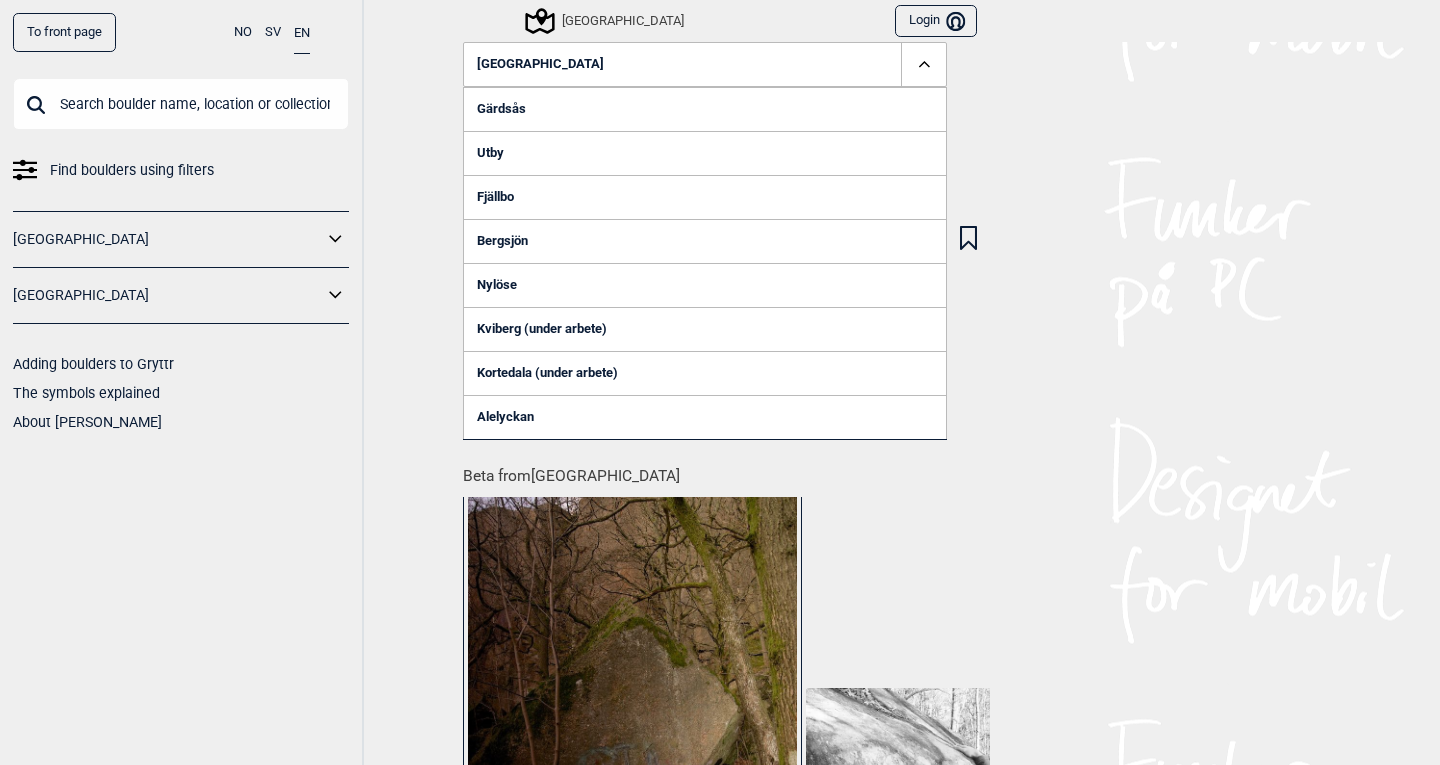 click on "Utby" at bounding box center (705, 153) 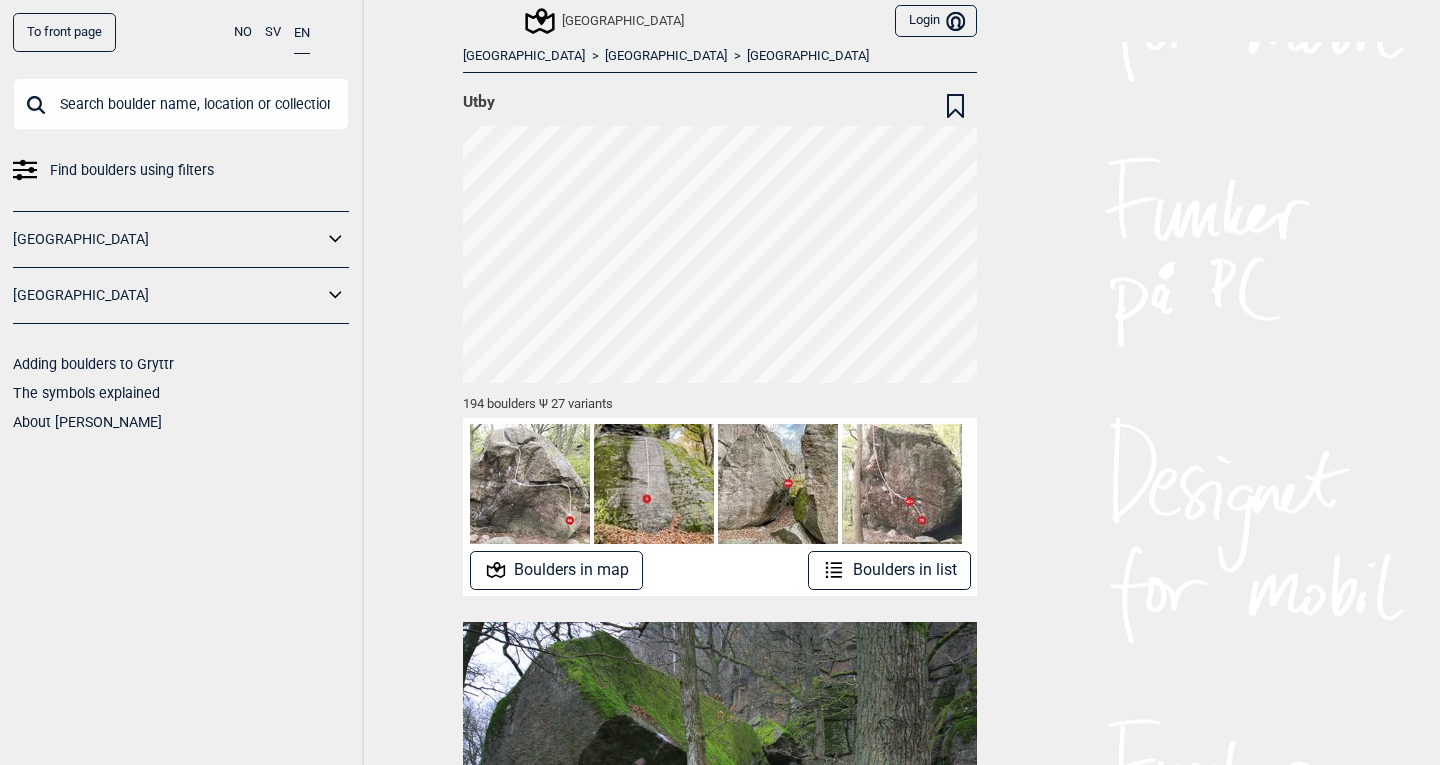 click on "Boulders in map" at bounding box center [557, 570] 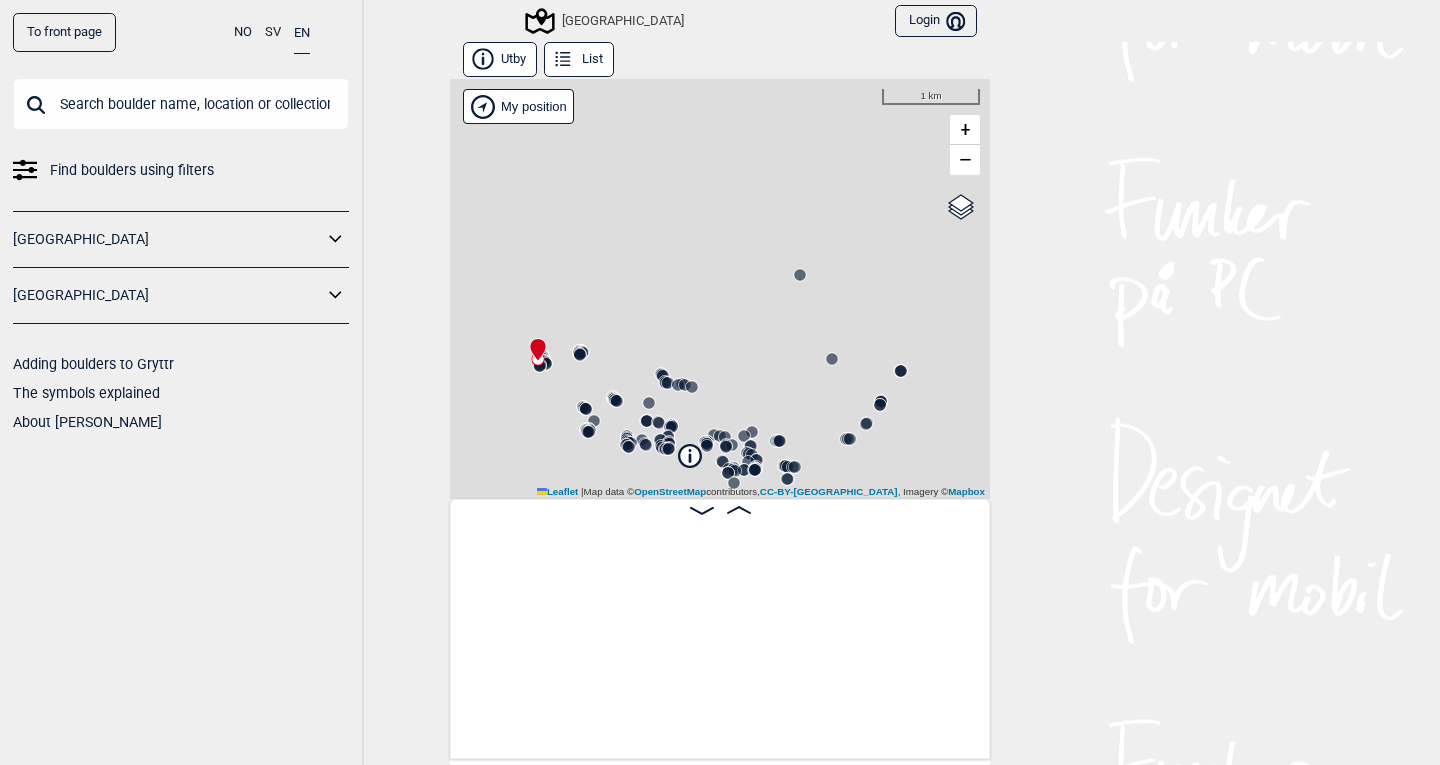 scroll, scrollTop: 0, scrollLeft: 157, axis: horizontal 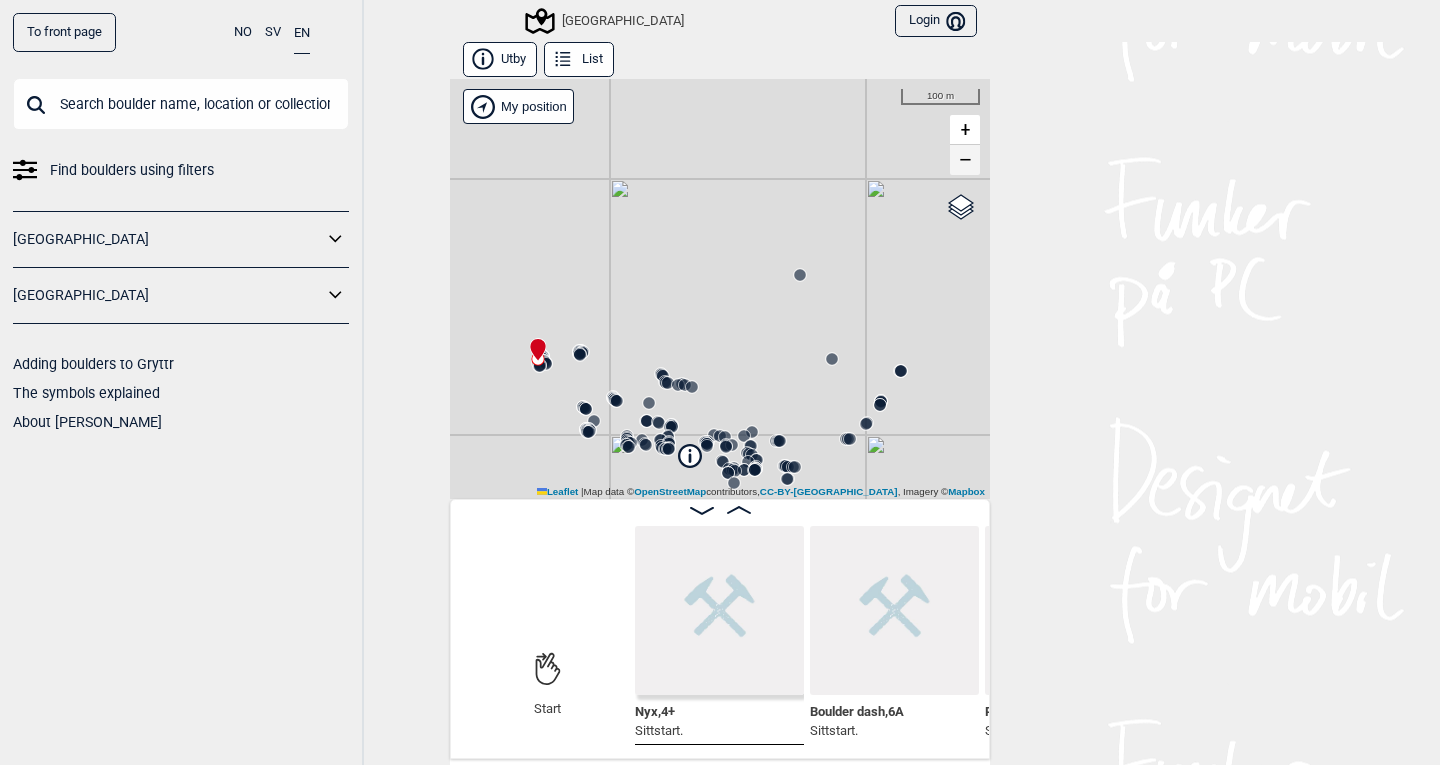 click on "−" at bounding box center (965, 160) 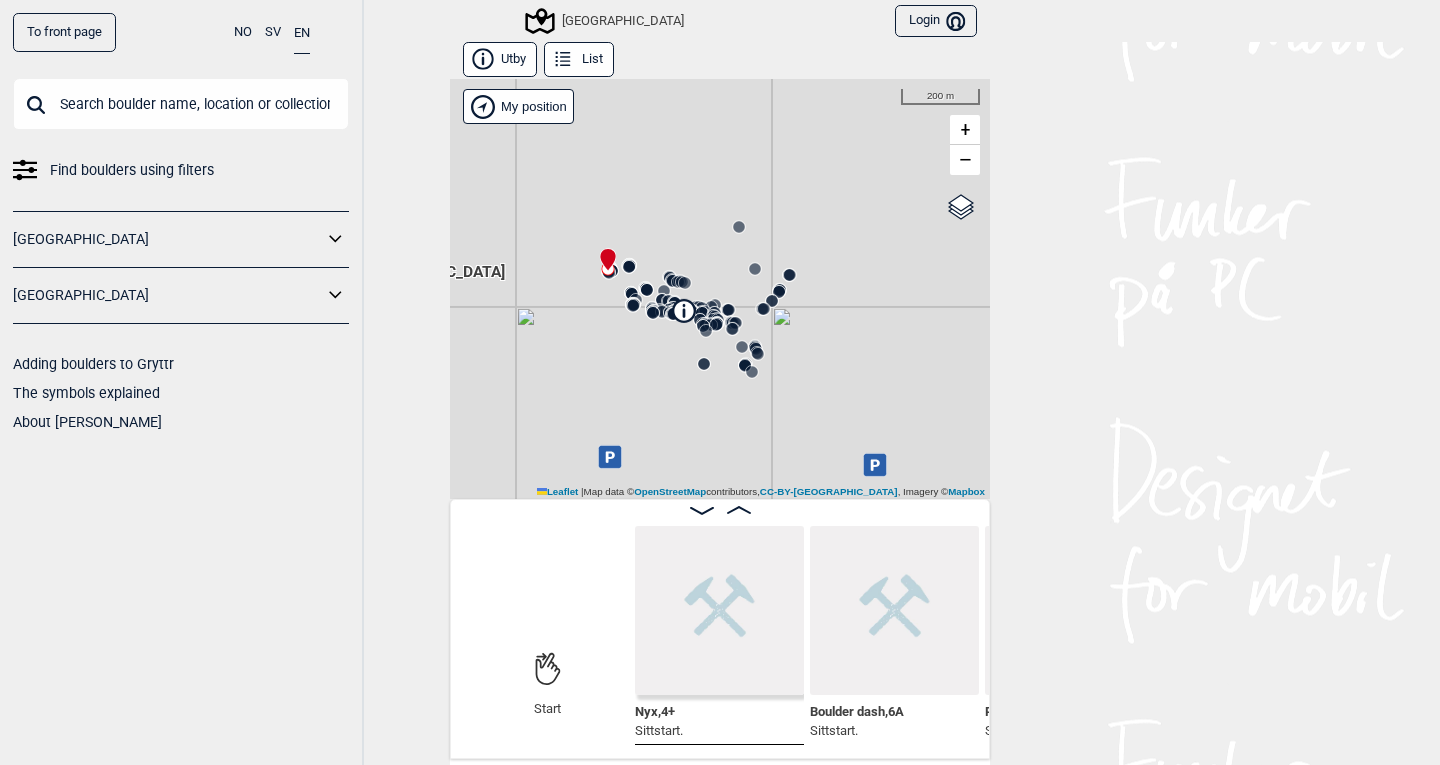 drag, startPoint x: 879, startPoint y: 336, endPoint x: 858, endPoint y: 216, distance: 121.82365 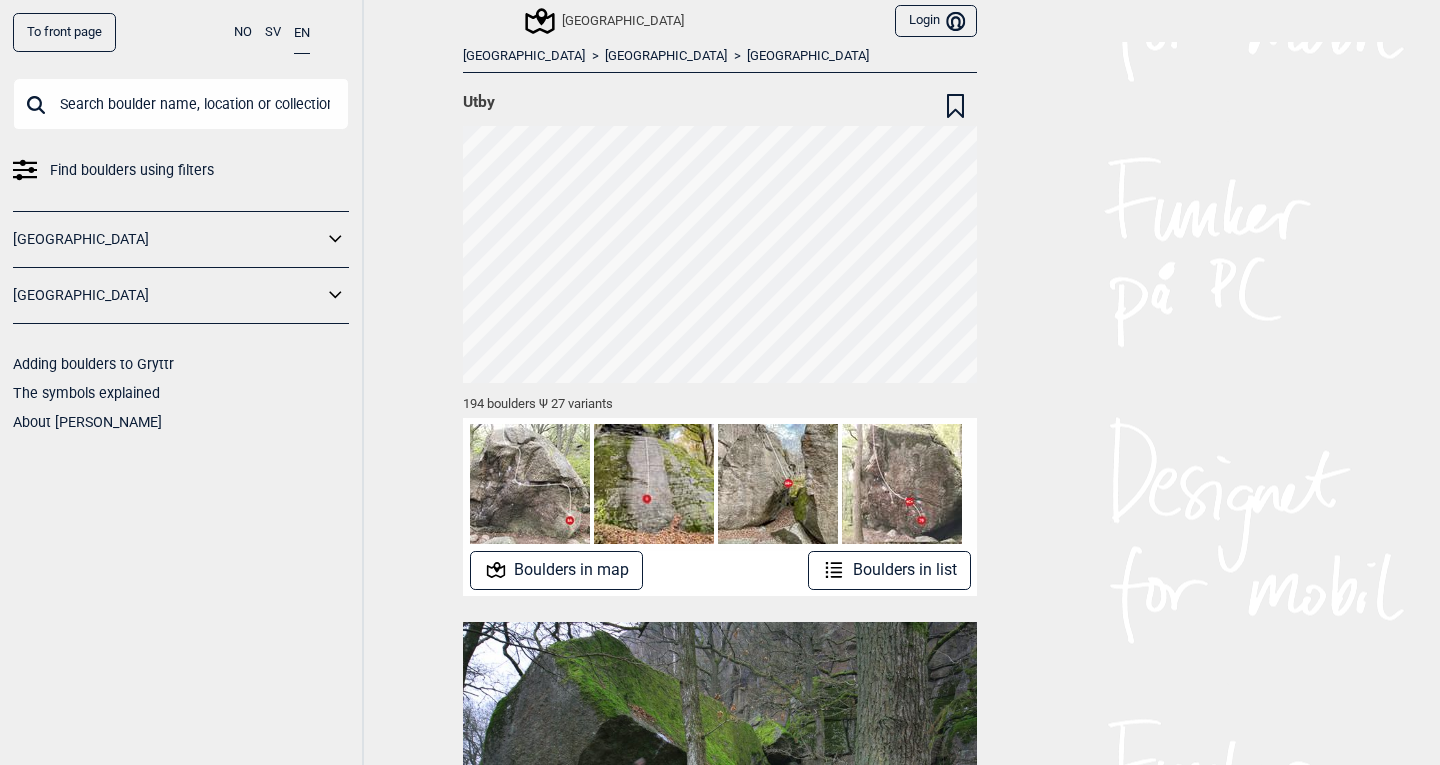 click on "[GEOGRAPHIC_DATA]" at bounding box center (808, 56) 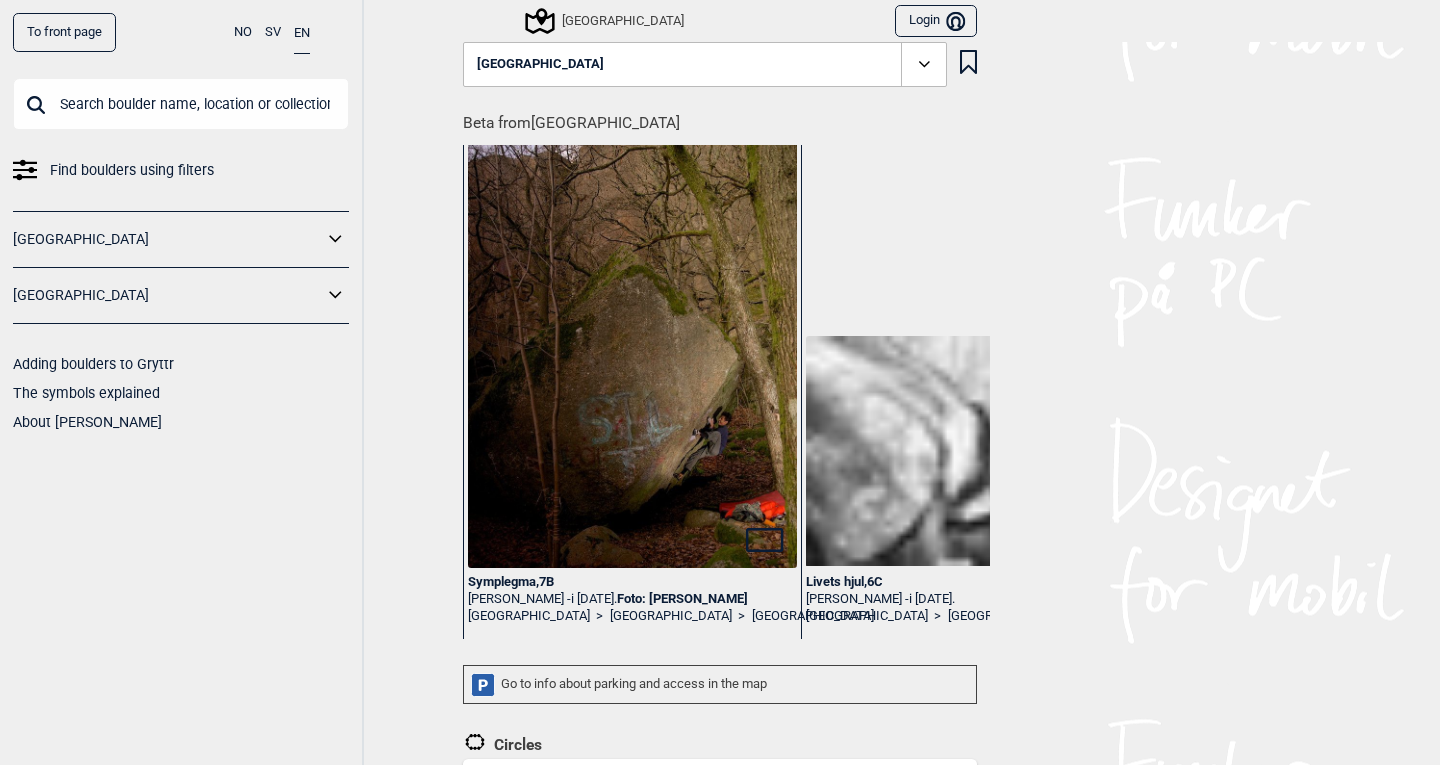 click 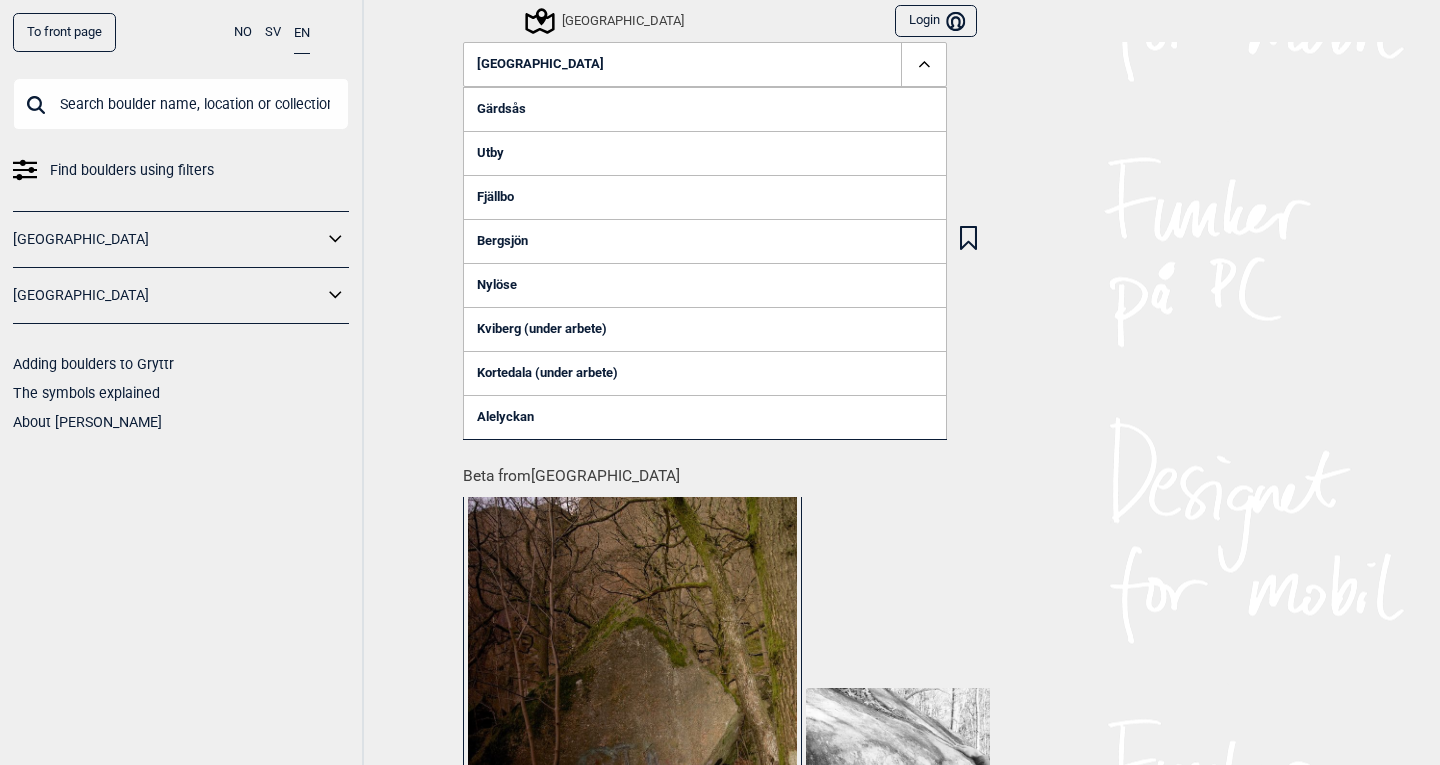 click on "Fjällbo" at bounding box center [705, 197] 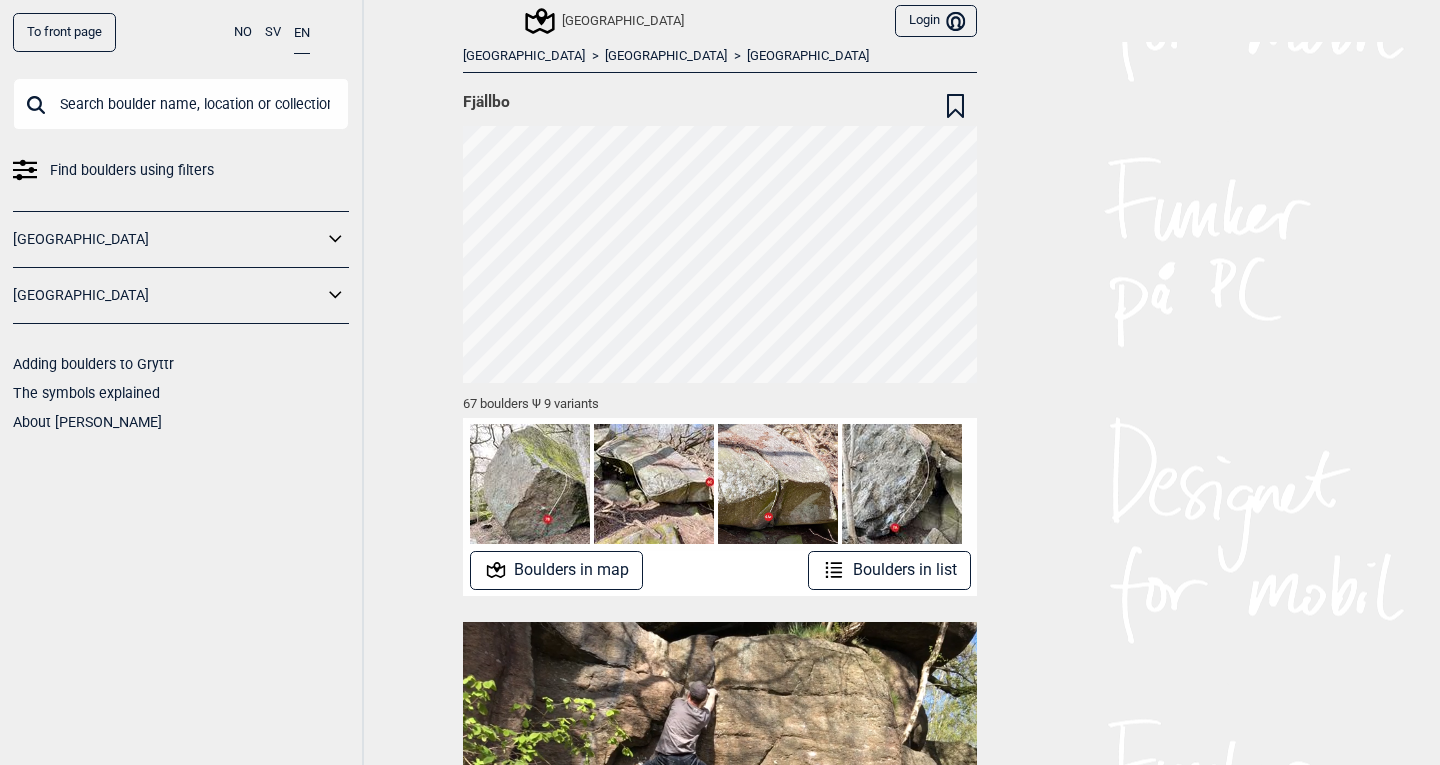 click on "Boulders in map" at bounding box center [557, 570] 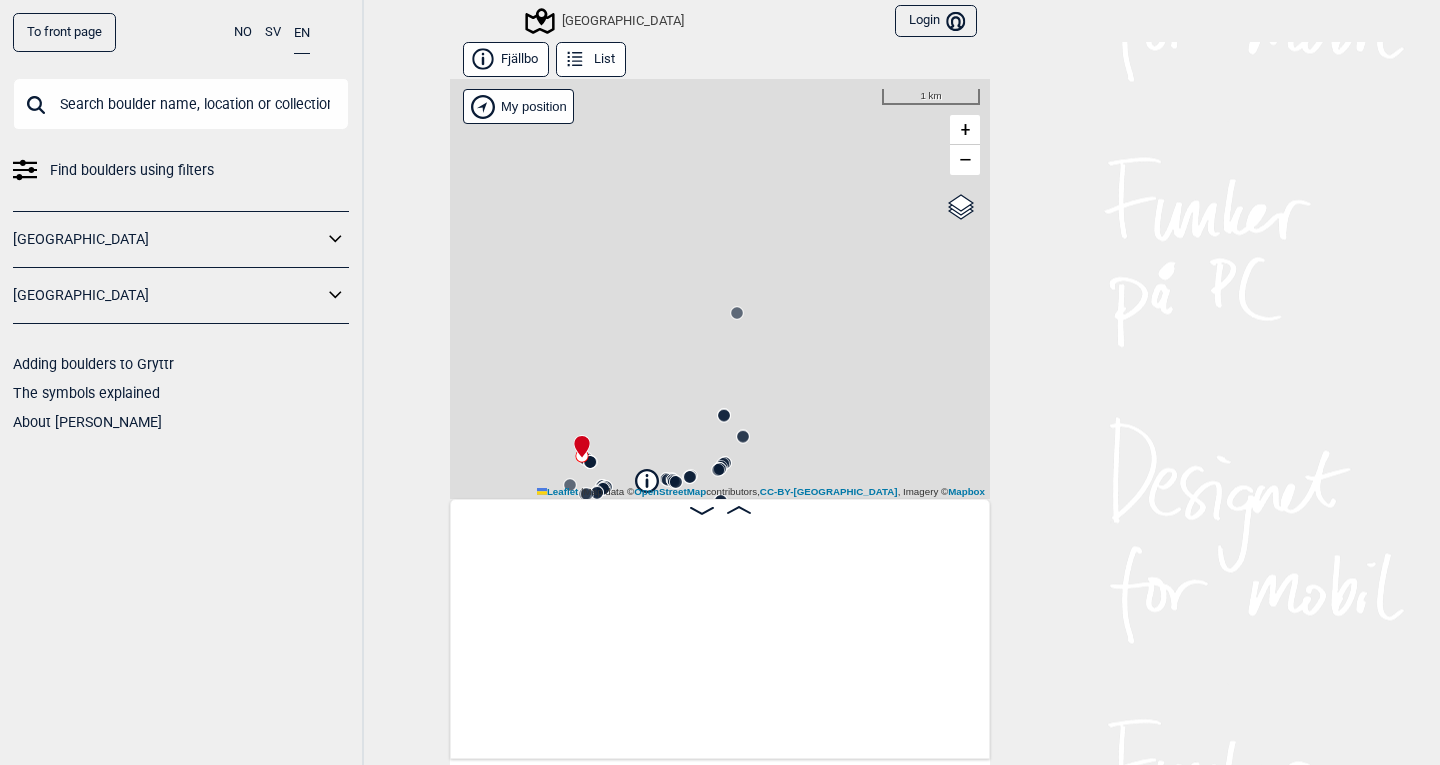 scroll, scrollTop: 0, scrollLeft: 157, axis: horizontal 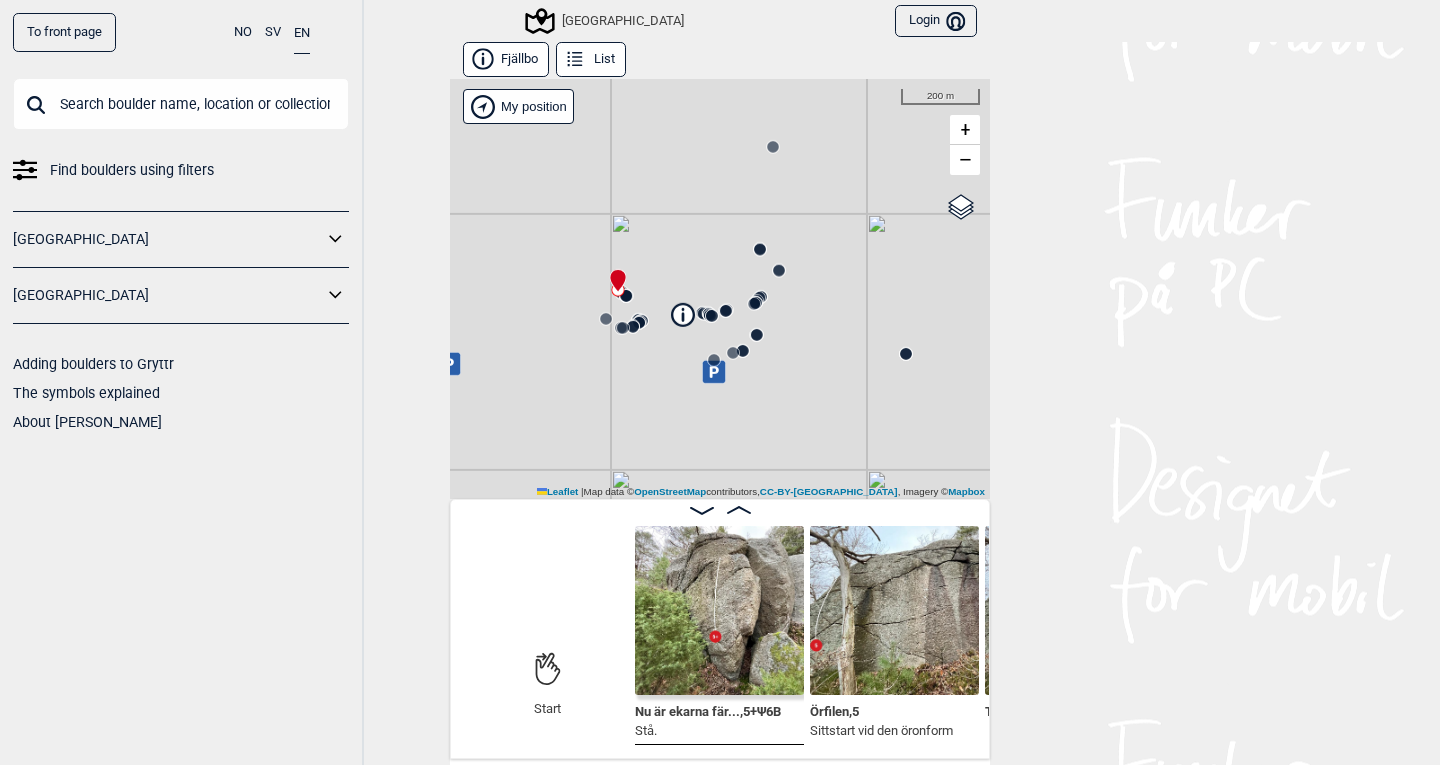 drag, startPoint x: 618, startPoint y: 321, endPoint x: 649, endPoint y: 150, distance: 173.78723 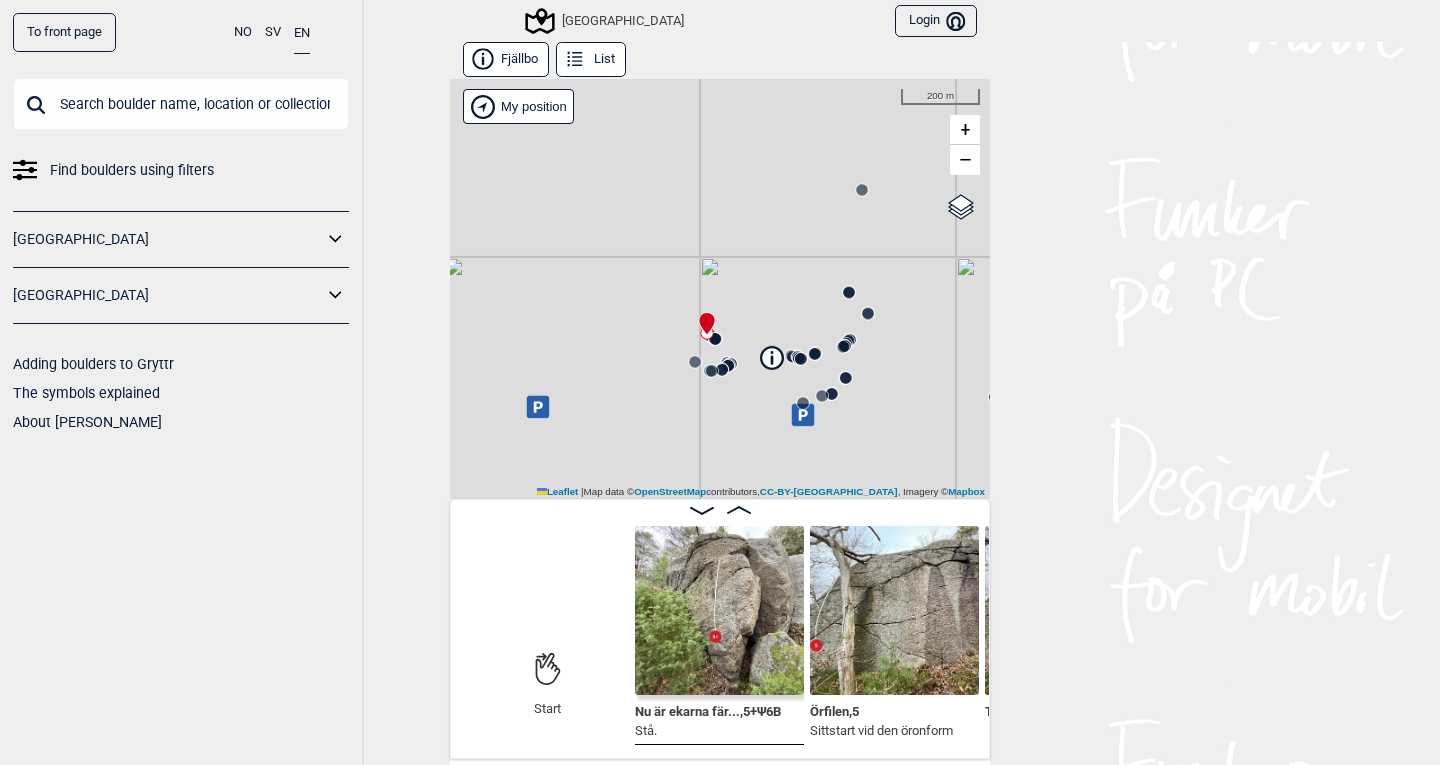 drag, startPoint x: 556, startPoint y: 244, endPoint x: 650, endPoint y: 292, distance: 105.546196 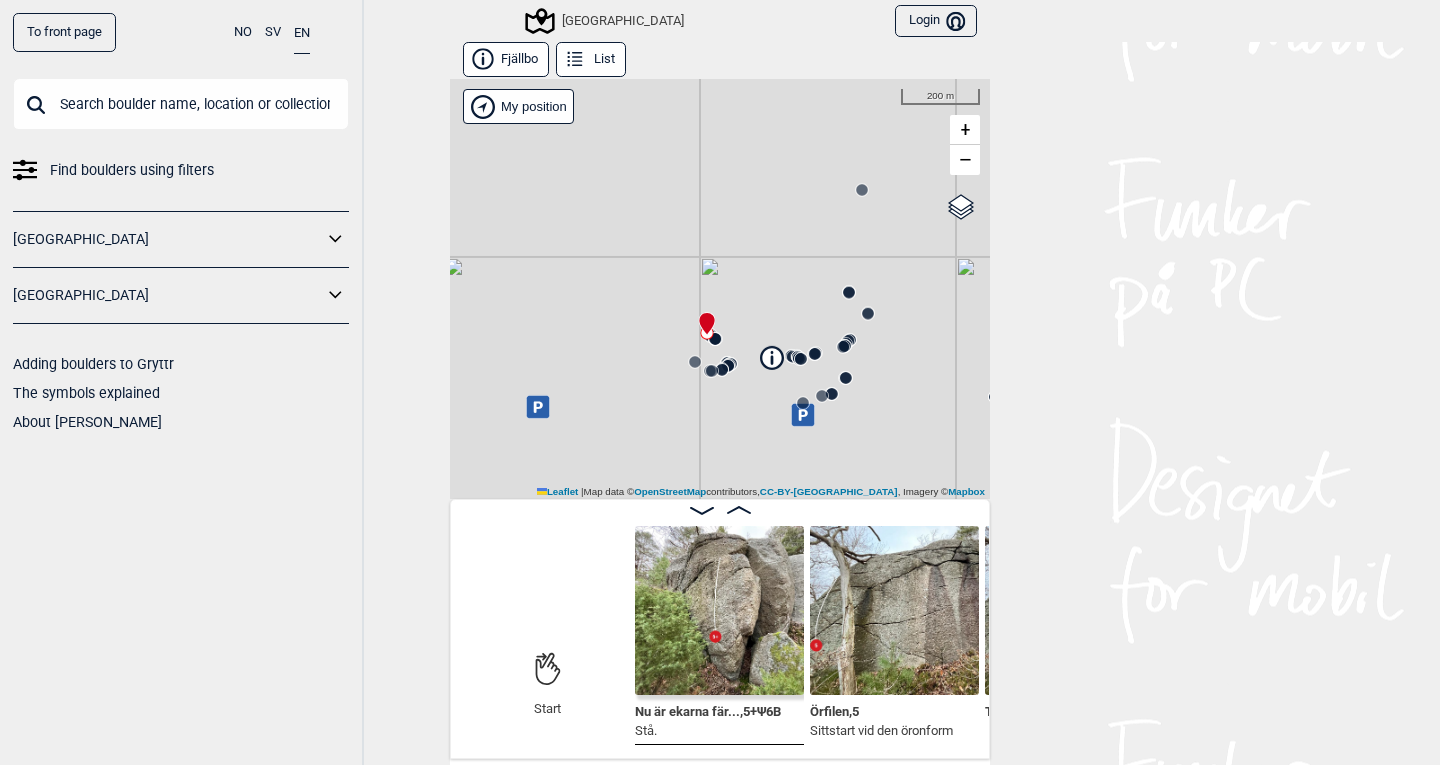 click on "[GEOGRAPHIC_DATA]" at bounding box center (606, 21) 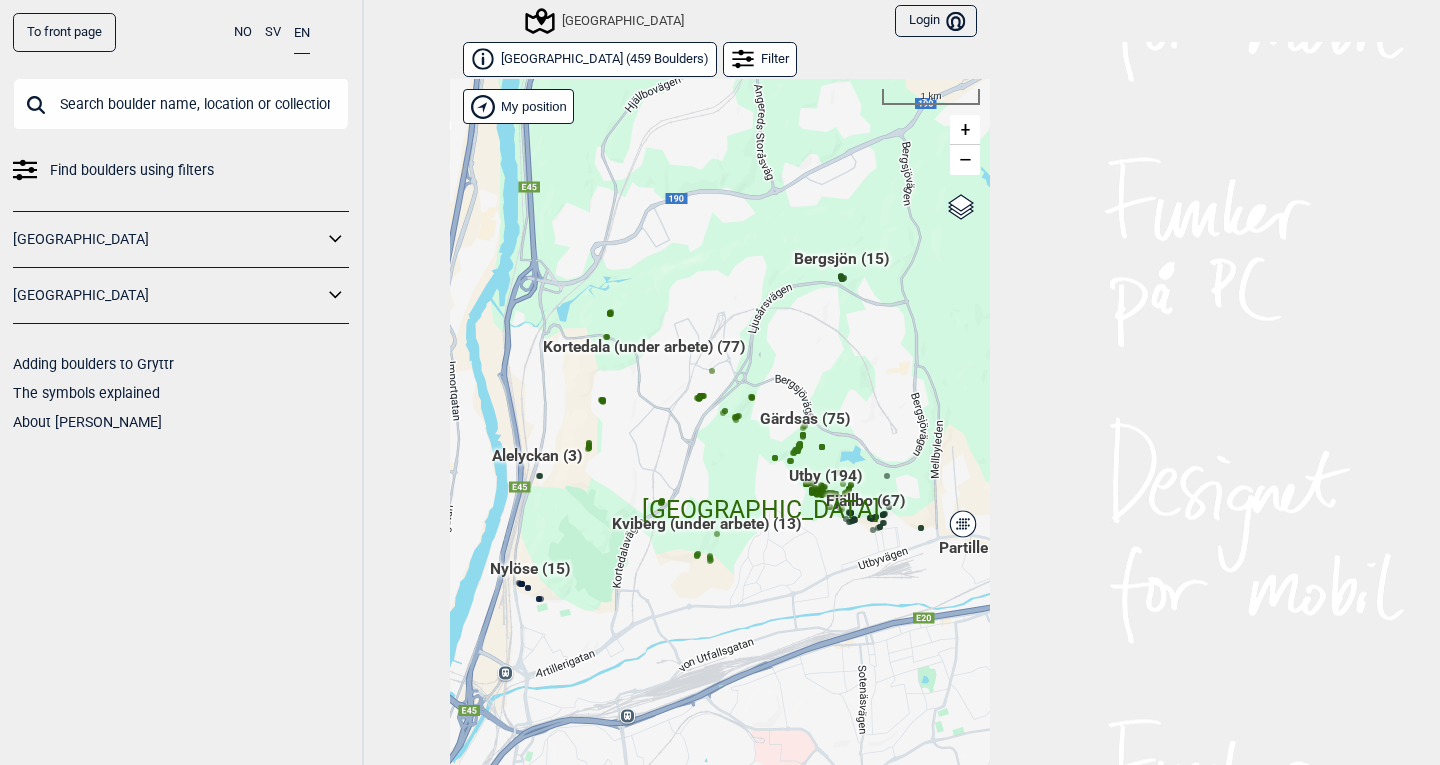 scroll, scrollTop: 30, scrollLeft: 0, axis: vertical 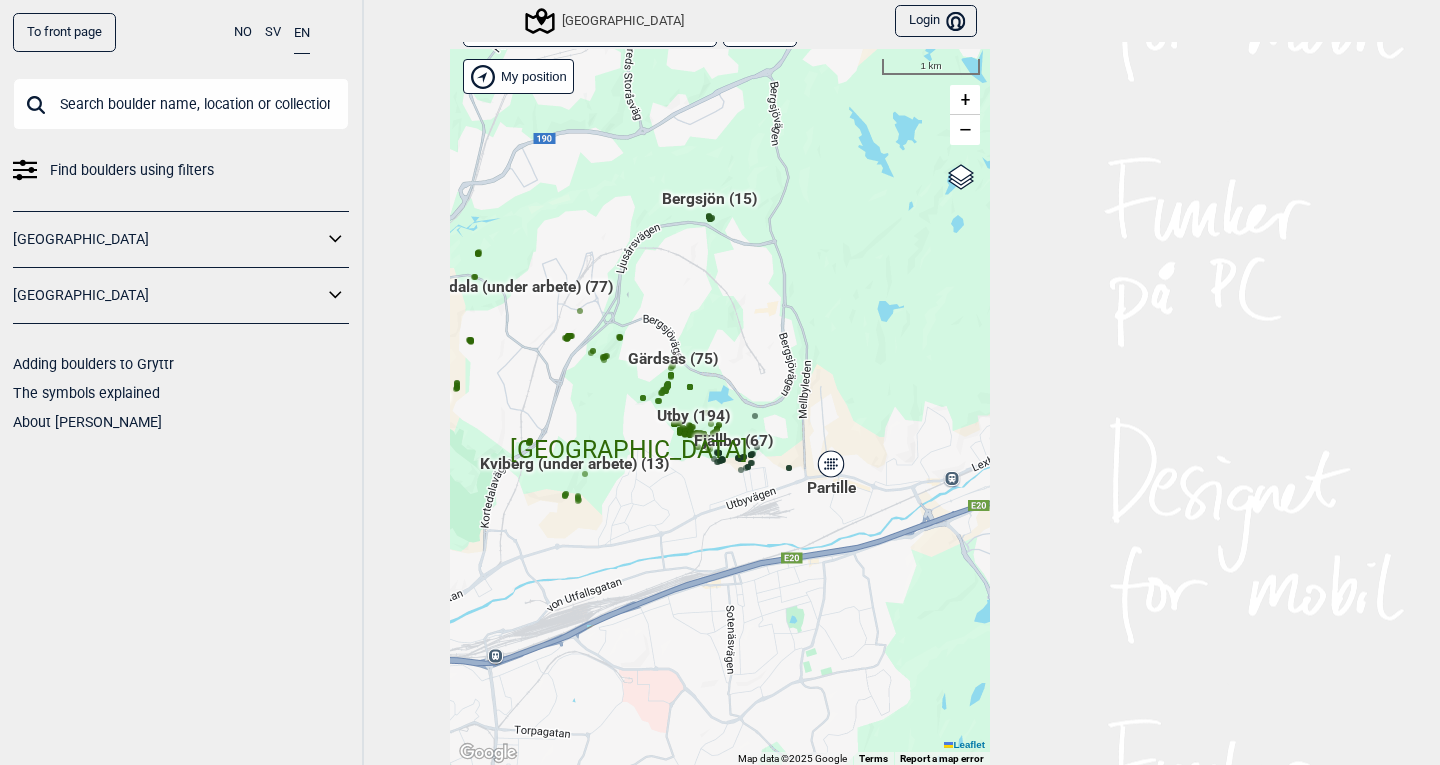 drag, startPoint x: 723, startPoint y: 481, endPoint x: 591, endPoint y: 451, distance: 135.36617 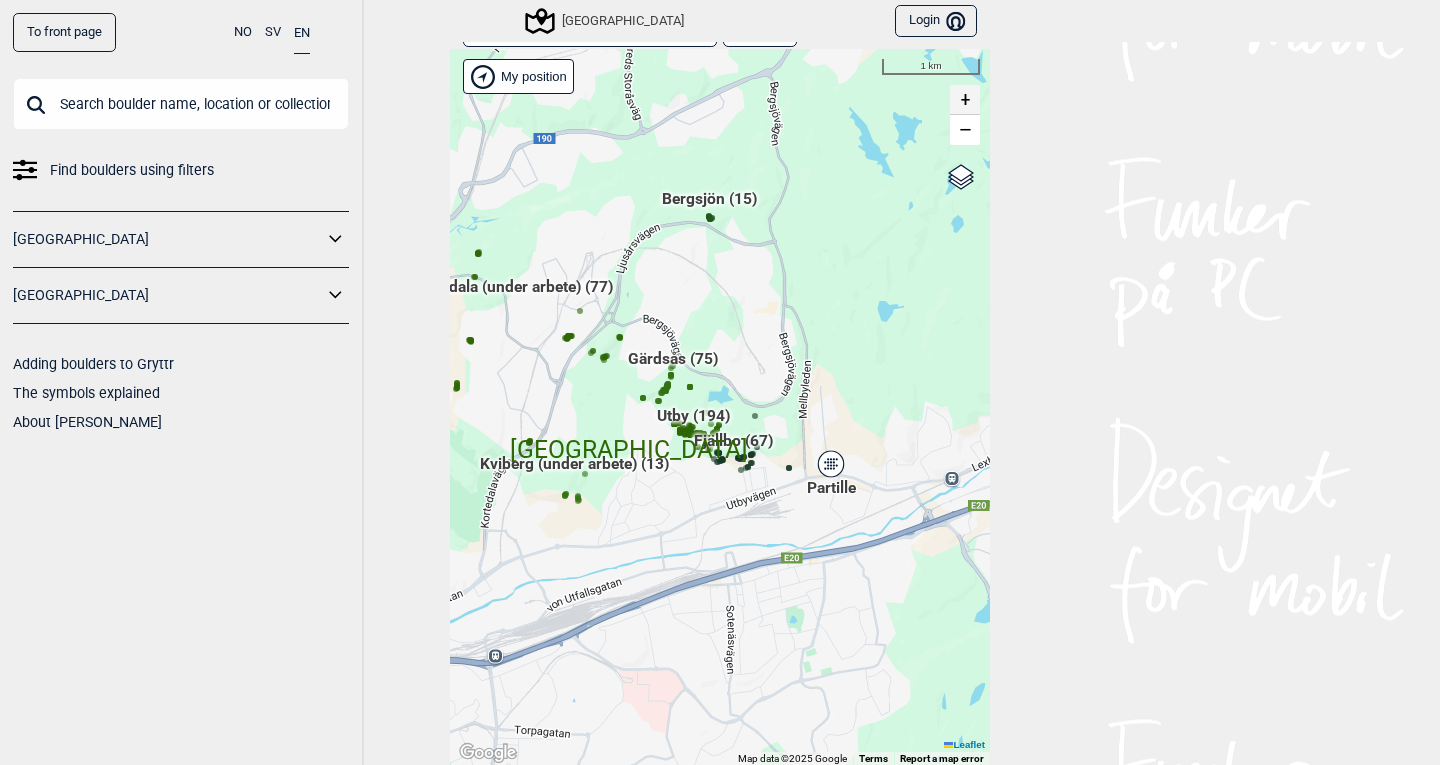 click on "+" at bounding box center (965, 100) 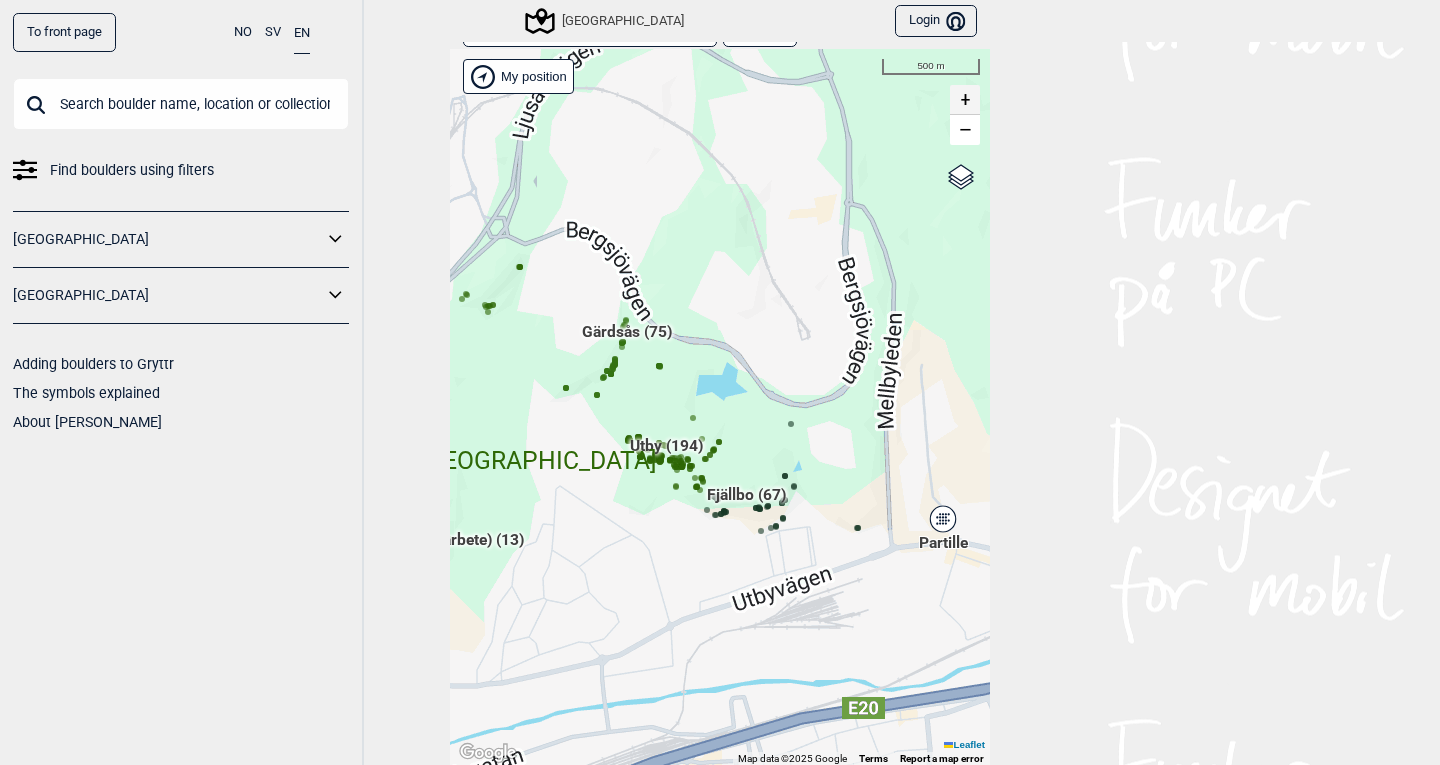 click on "+" at bounding box center [965, 100] 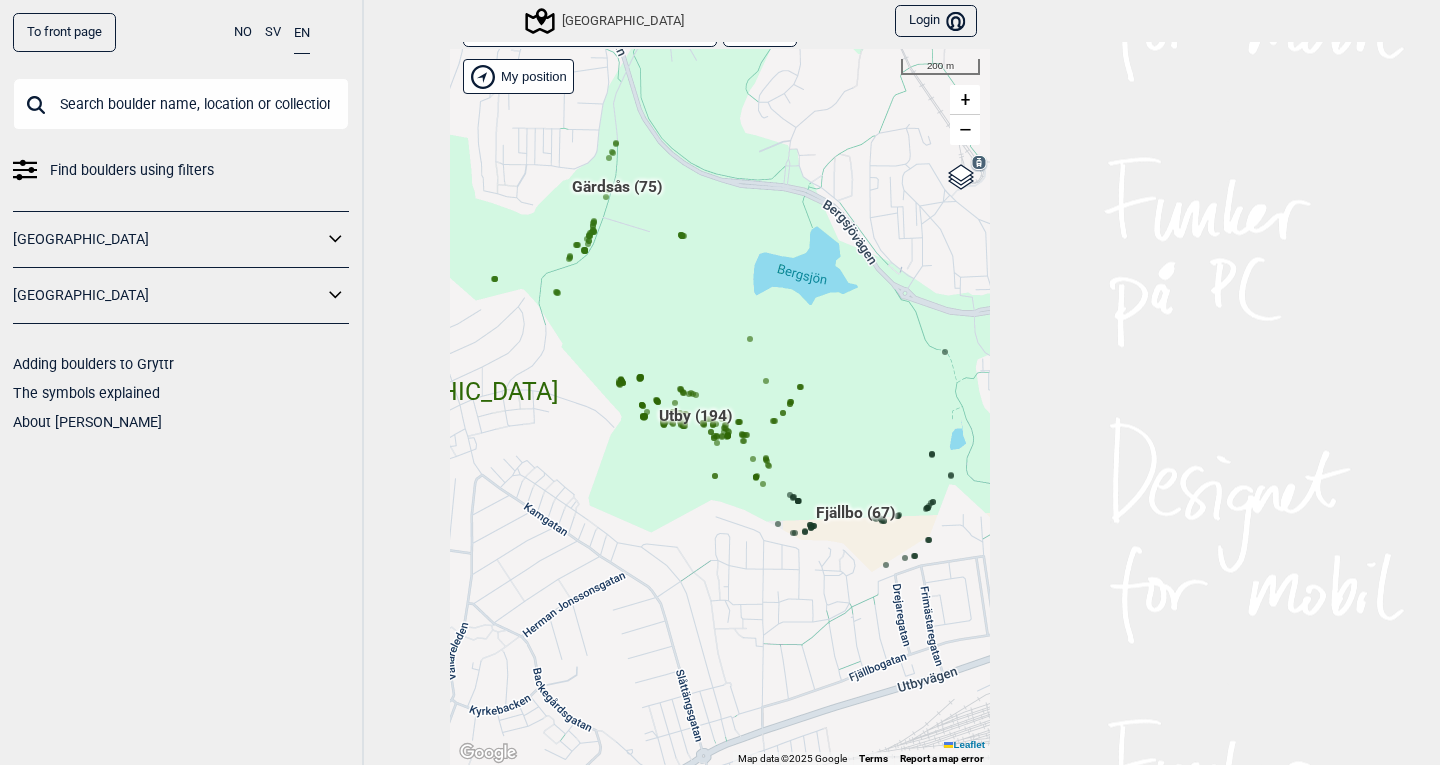 drag, startPoint x: 639, startPoint y: 429, endPoint x: 722, endPoint y: 338, distance: 123.16656 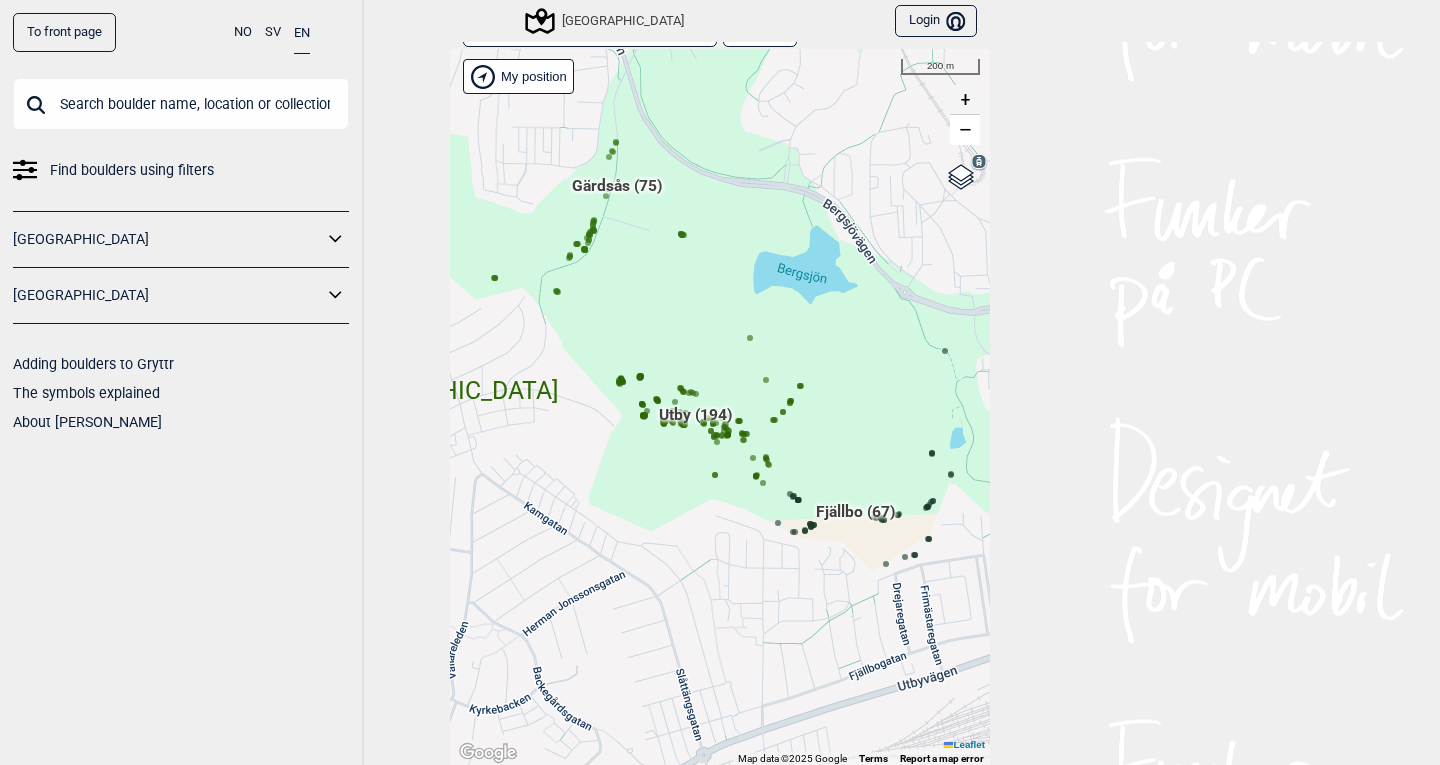 drag, startPoint x: 962, startPoint y: 92, endPoint x: 953, endPoint y: 102, distance: 13.453624 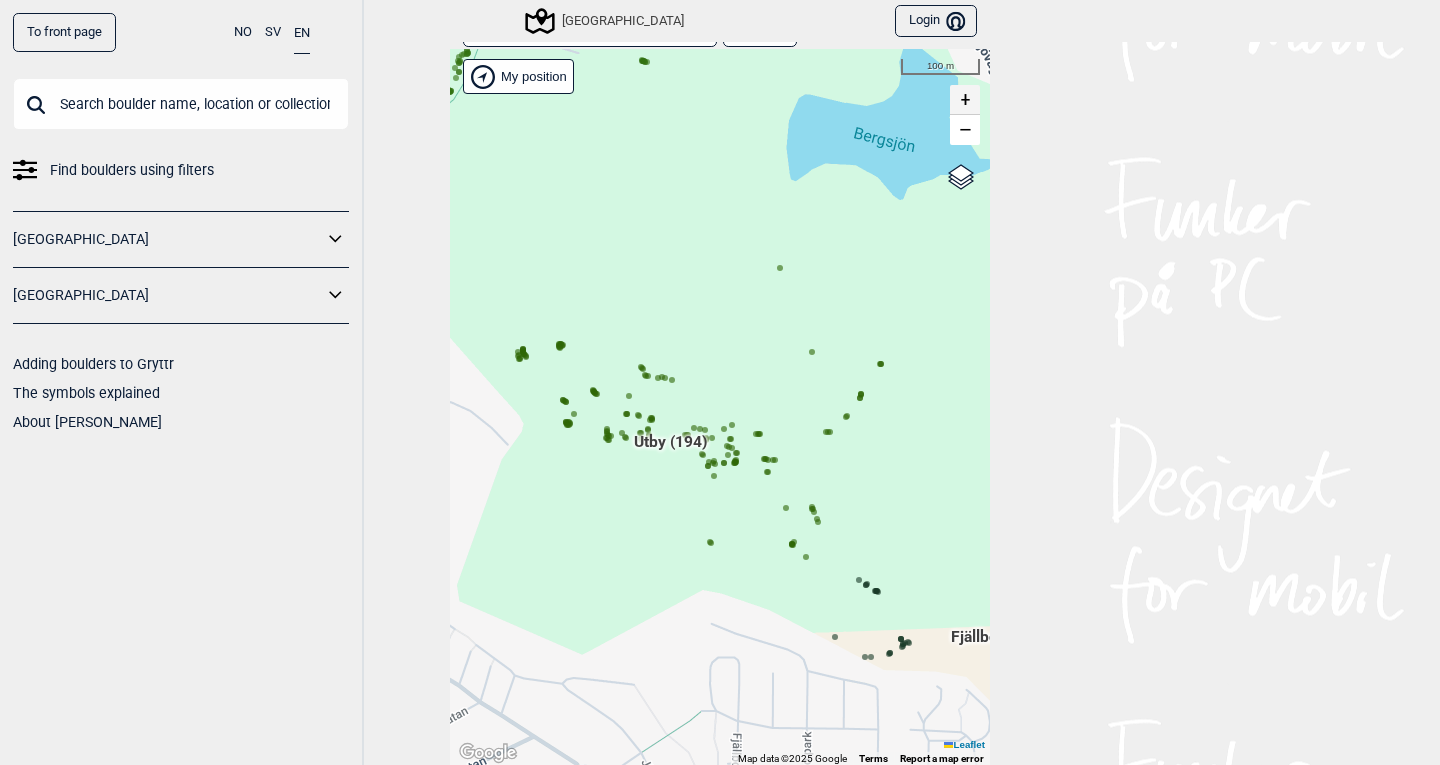 click on "+" at bounding box center (965, 100) 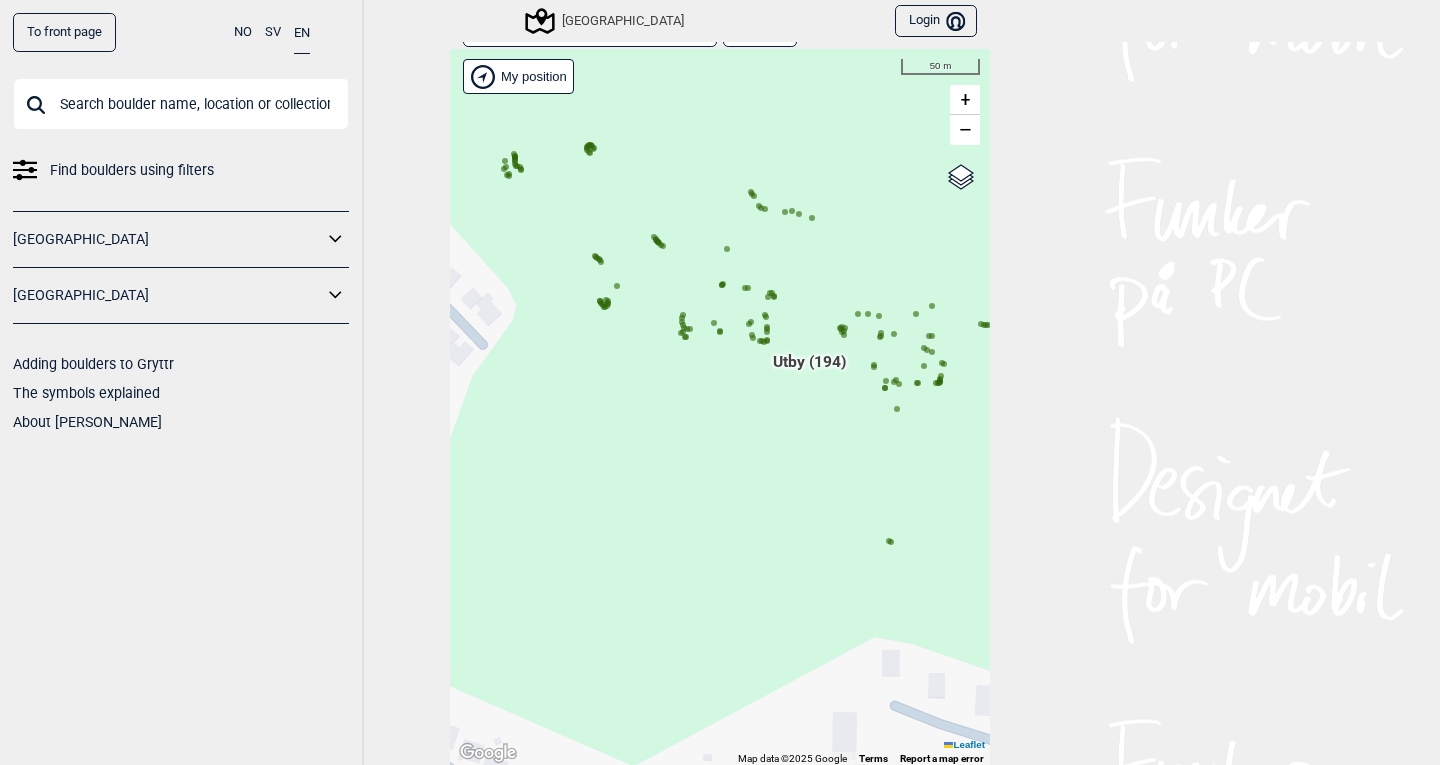 drag, startPoint x: 723, startPoint y: 300, endPoint x: 912, endPoint y: 164, distance: 232.84544 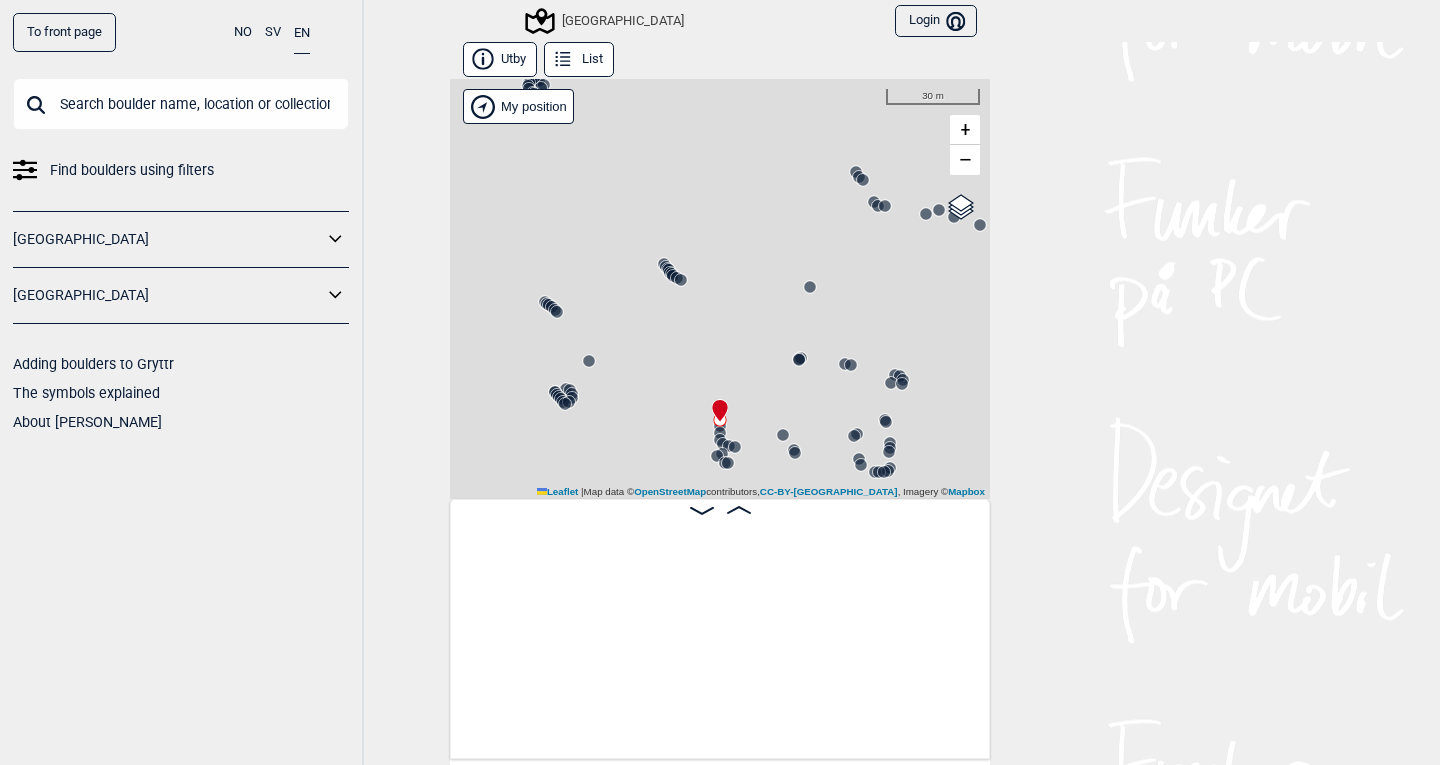 scroll, scrollTop: 0, scrollLeft: 11999, axis: horizontal 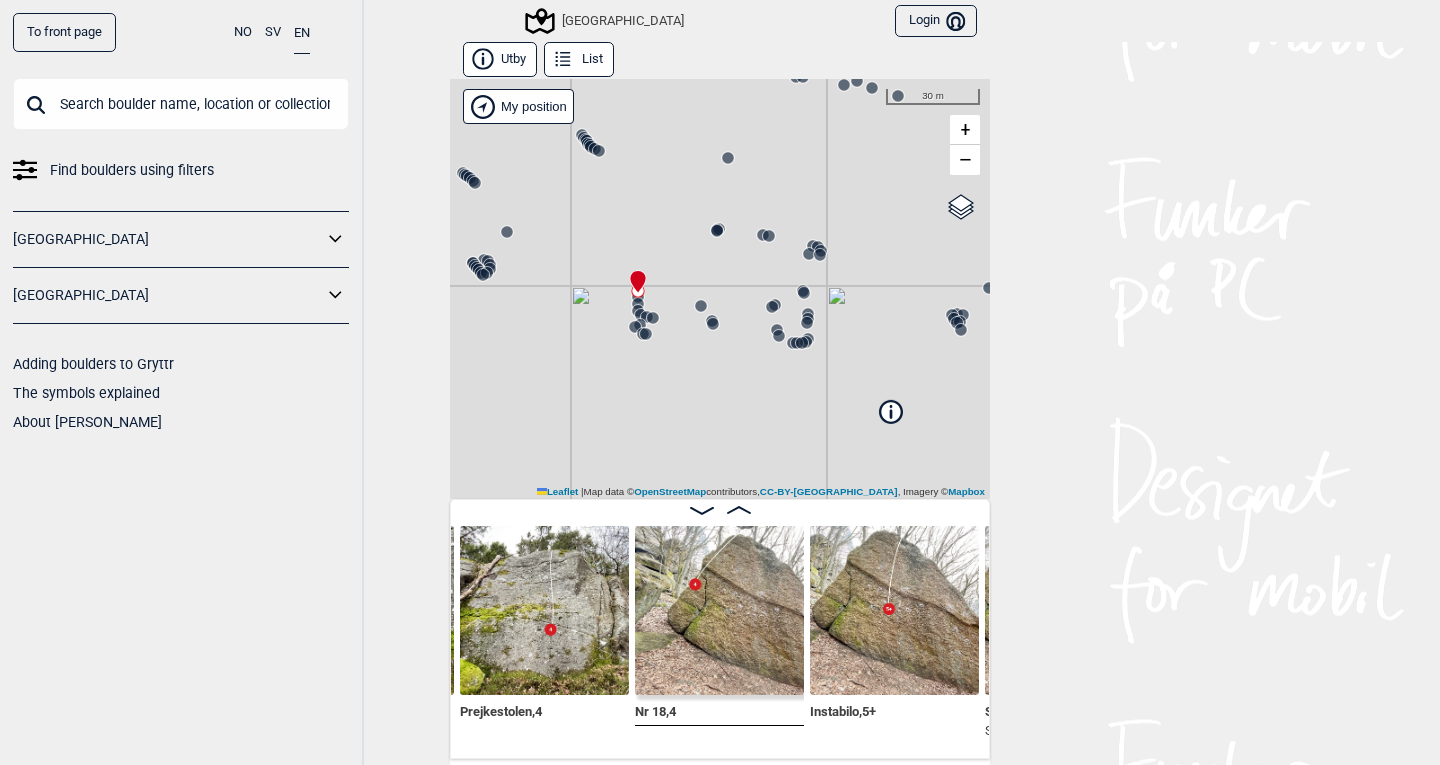 drag, startPoint x: 666, startPoint y: 386, endPoint x: 644, endPoint y: 261, distance: 126.921234 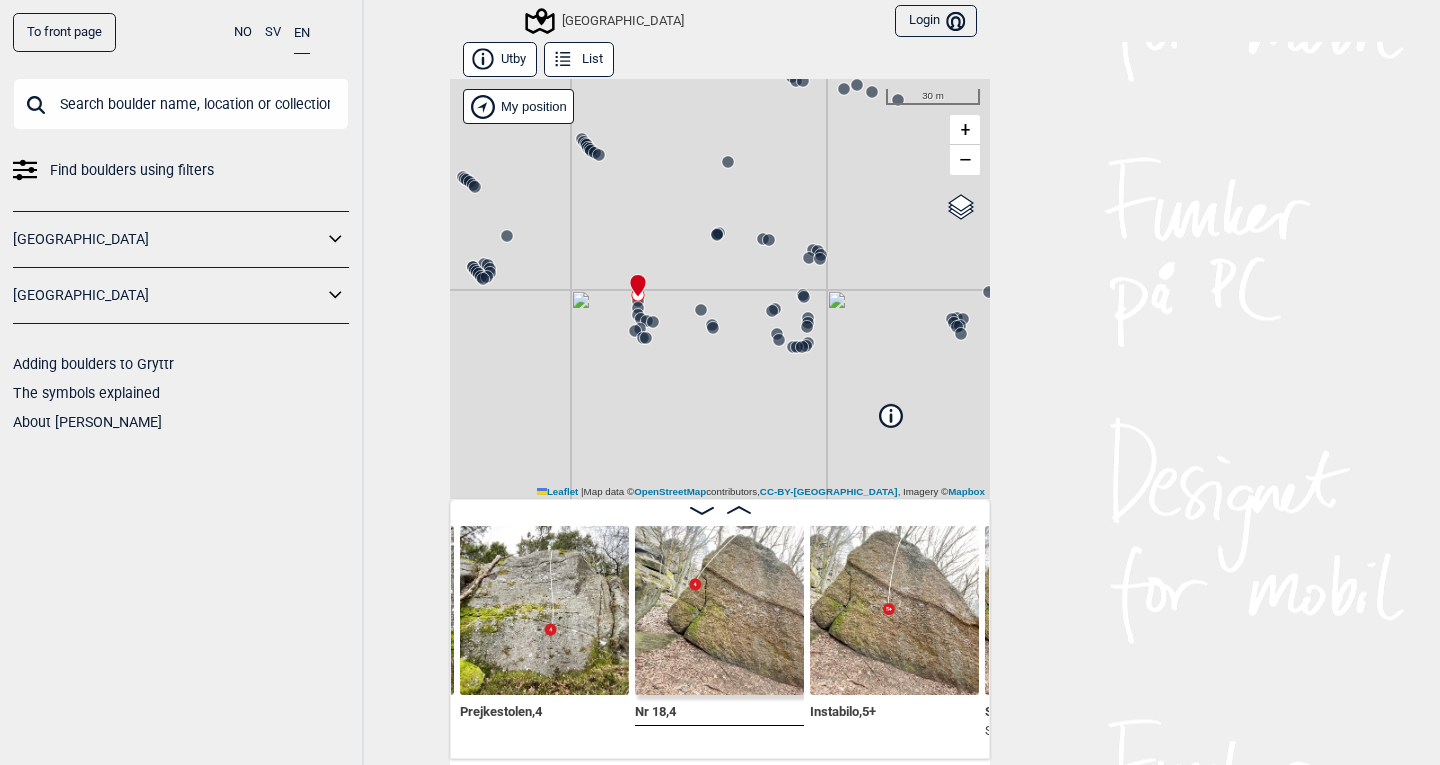click 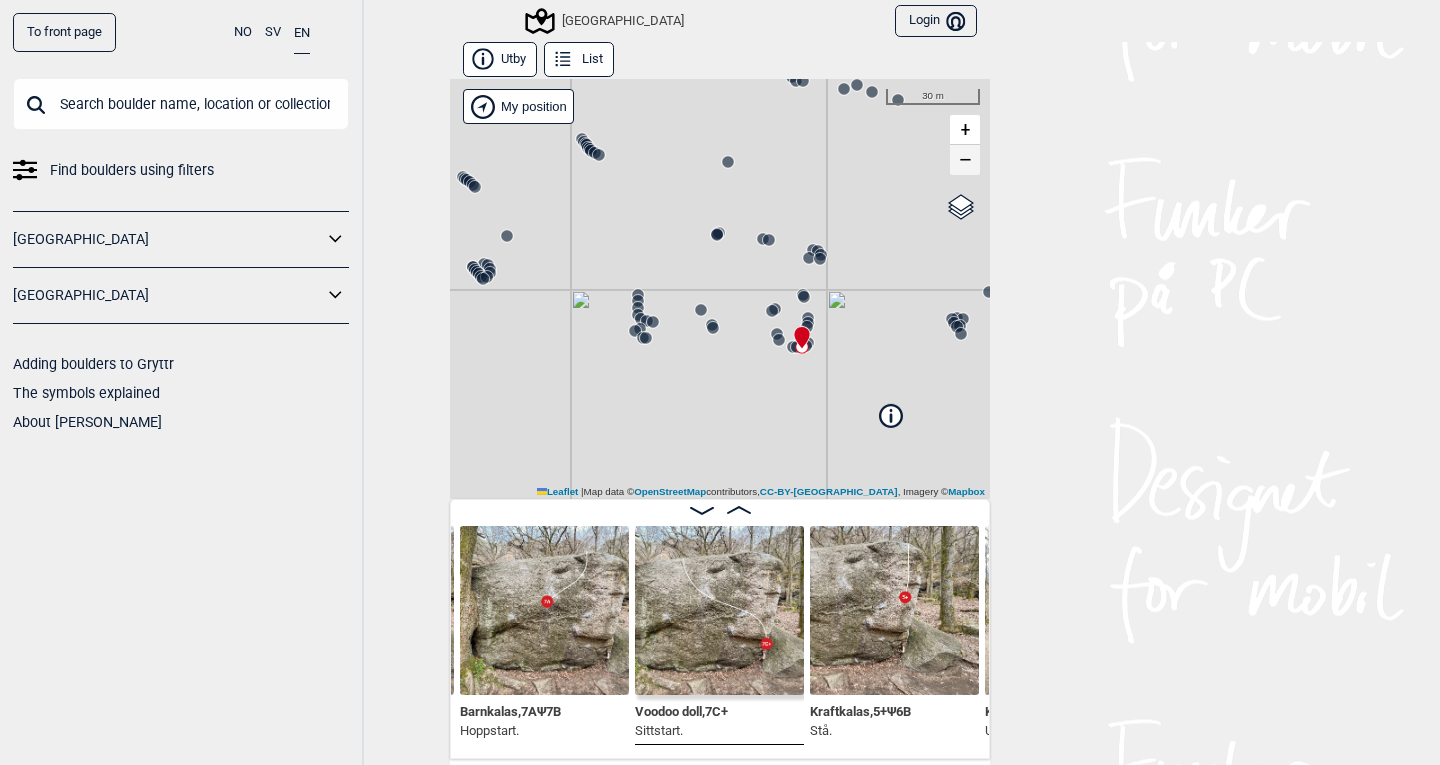 click on "−" at bounding box center (965, 160) 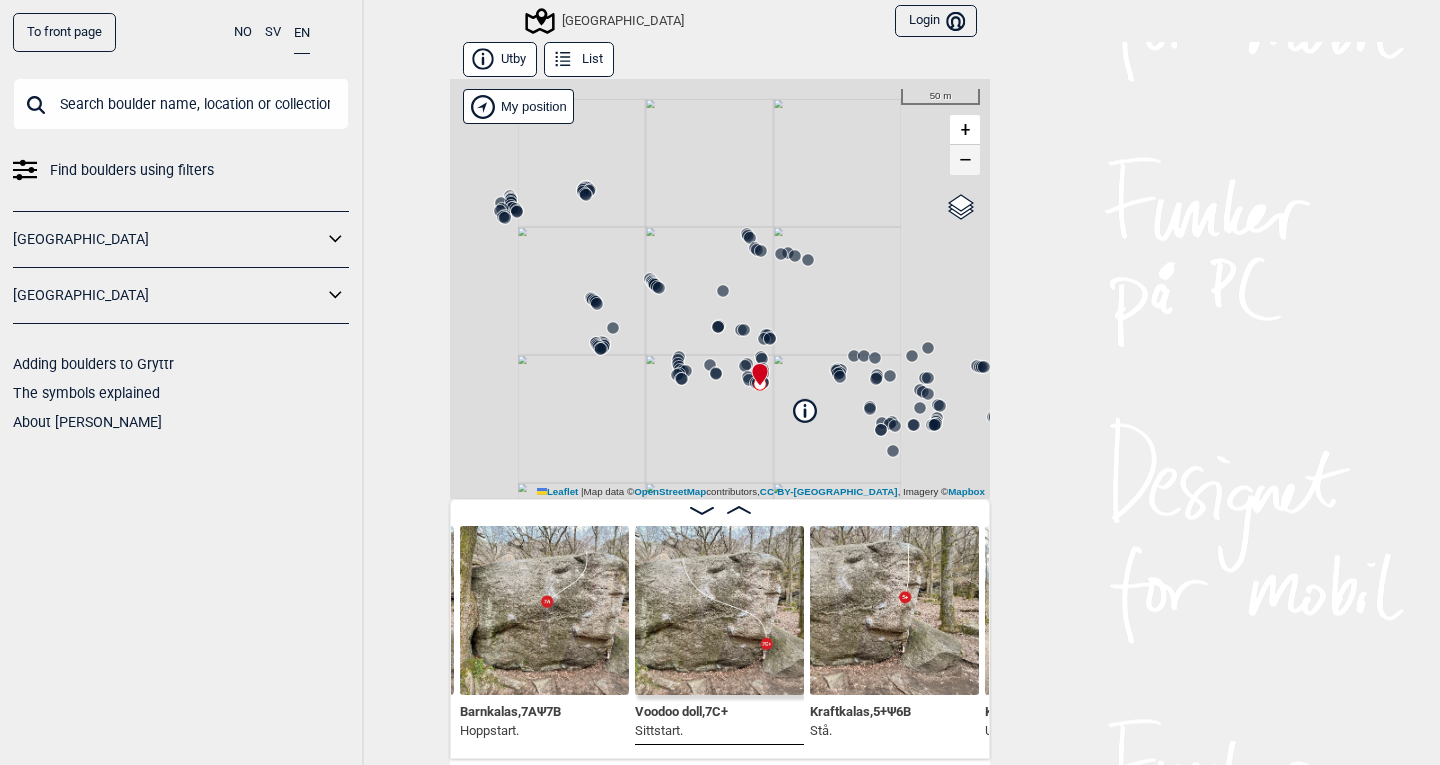 click on "−" at bounding box center [965, 160] 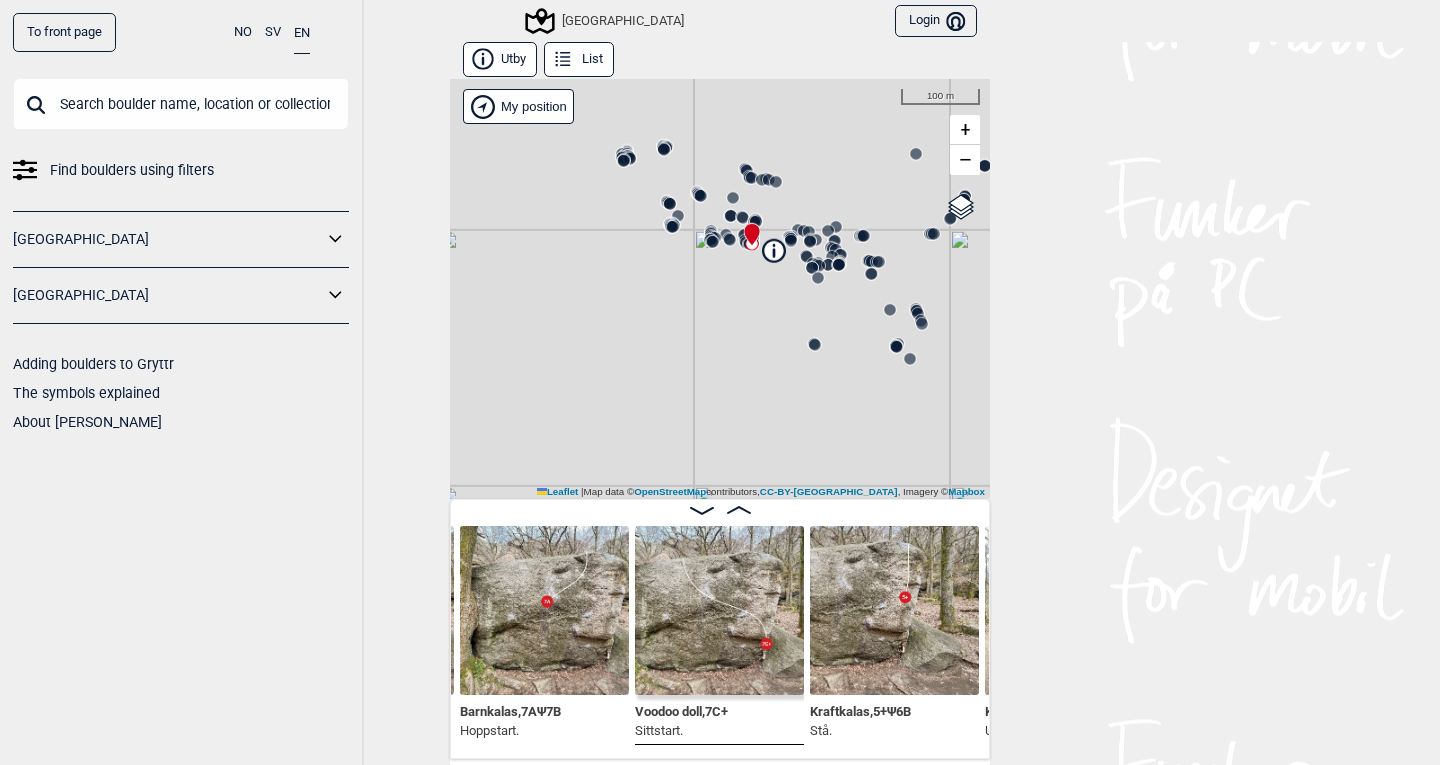 drag, startPoint x: 697, startPoint y: 325, endPoint x: 709, endPoint y: 168, distance: 157.45793 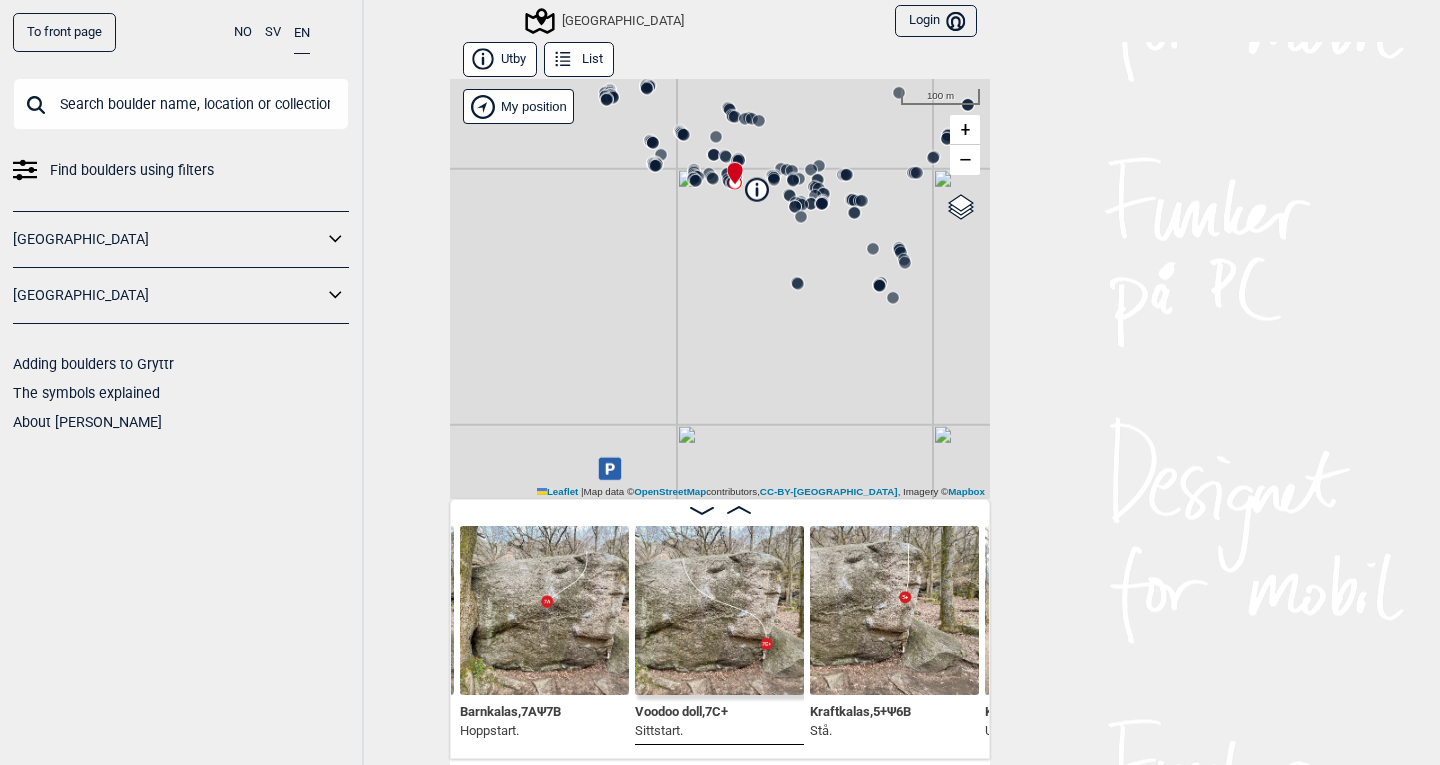 drag, startPoint x: 664, startPoint y: 373, endPoint x: 647, endPoint y: 312, distance: 63.324562 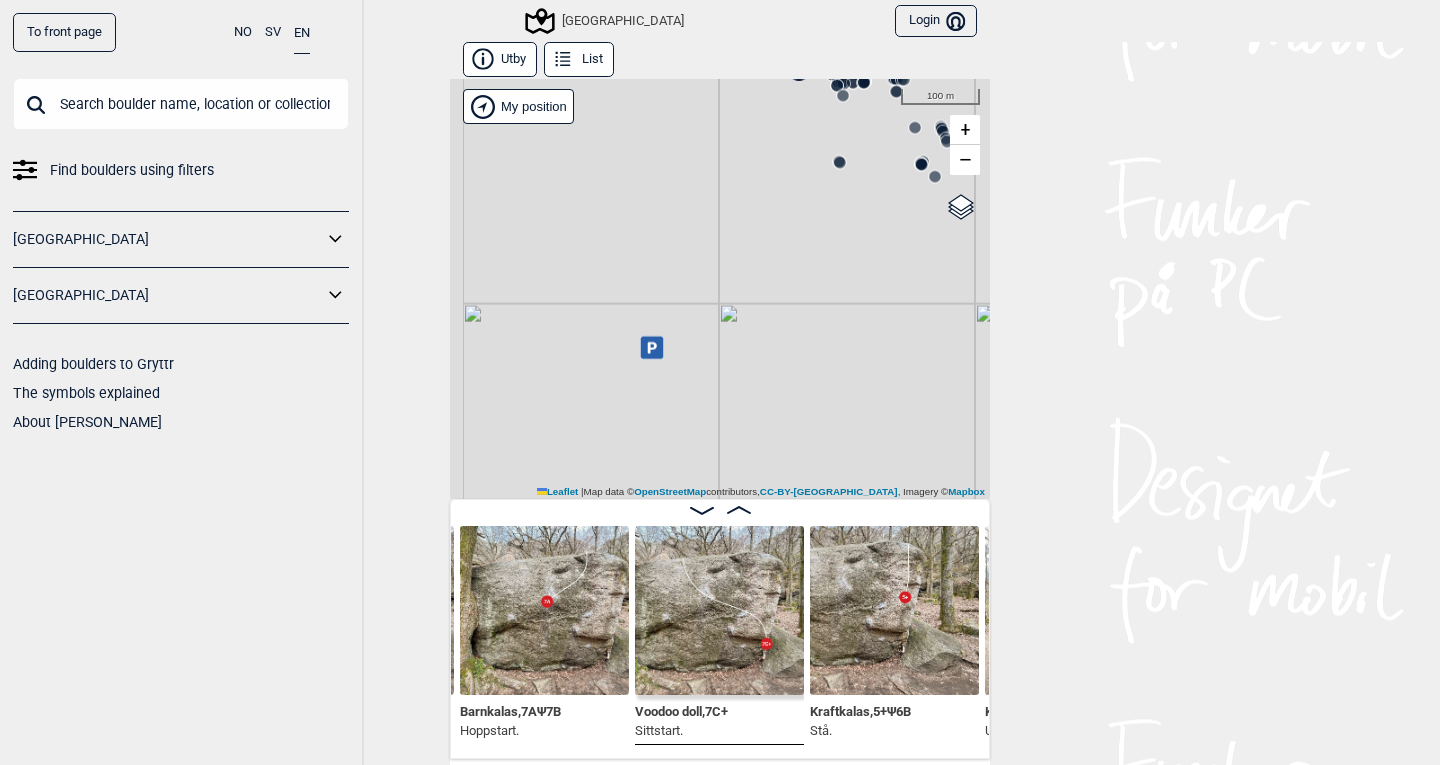 drag, startPoint x: 632, startPoint y: 421, endPoint x: 674, endPoint y: 299, distance: 129.02713 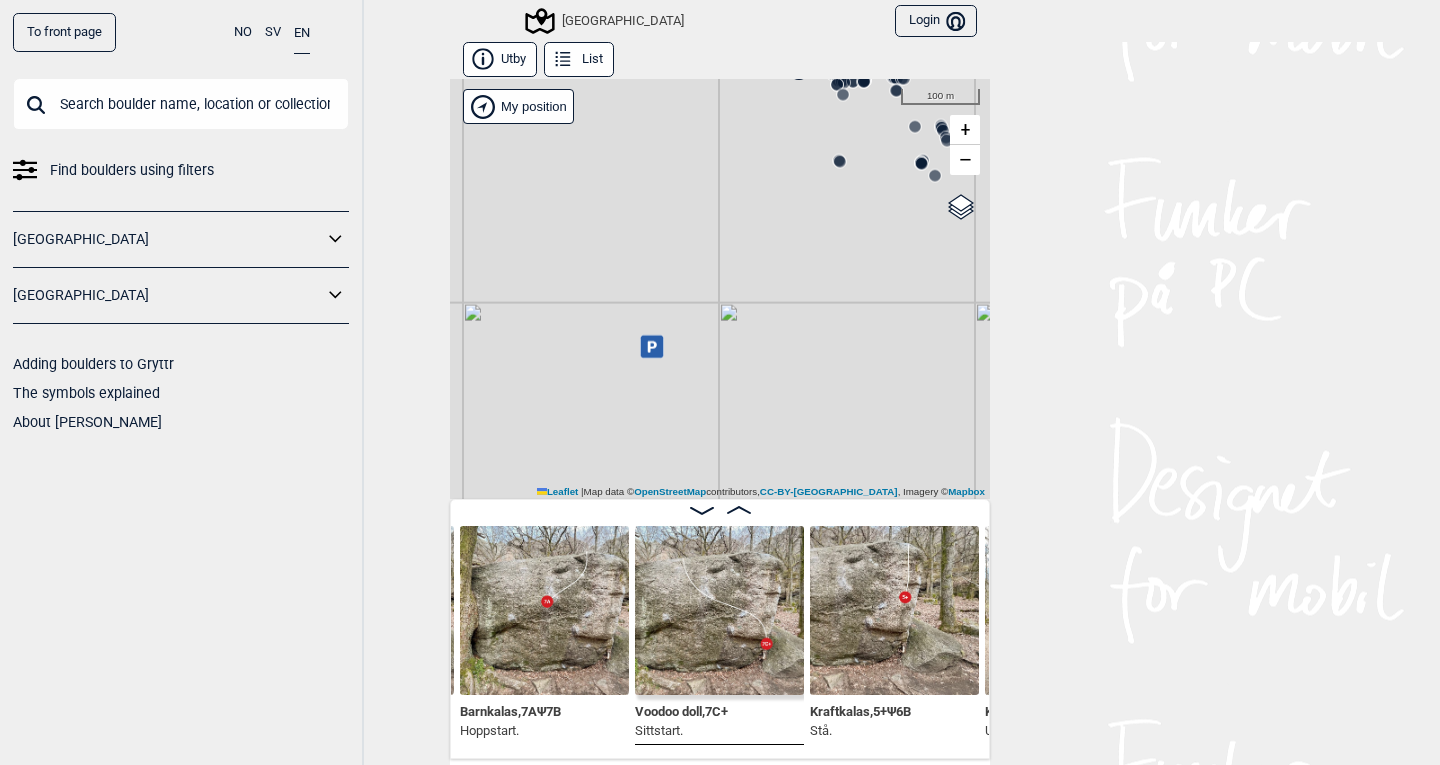 click 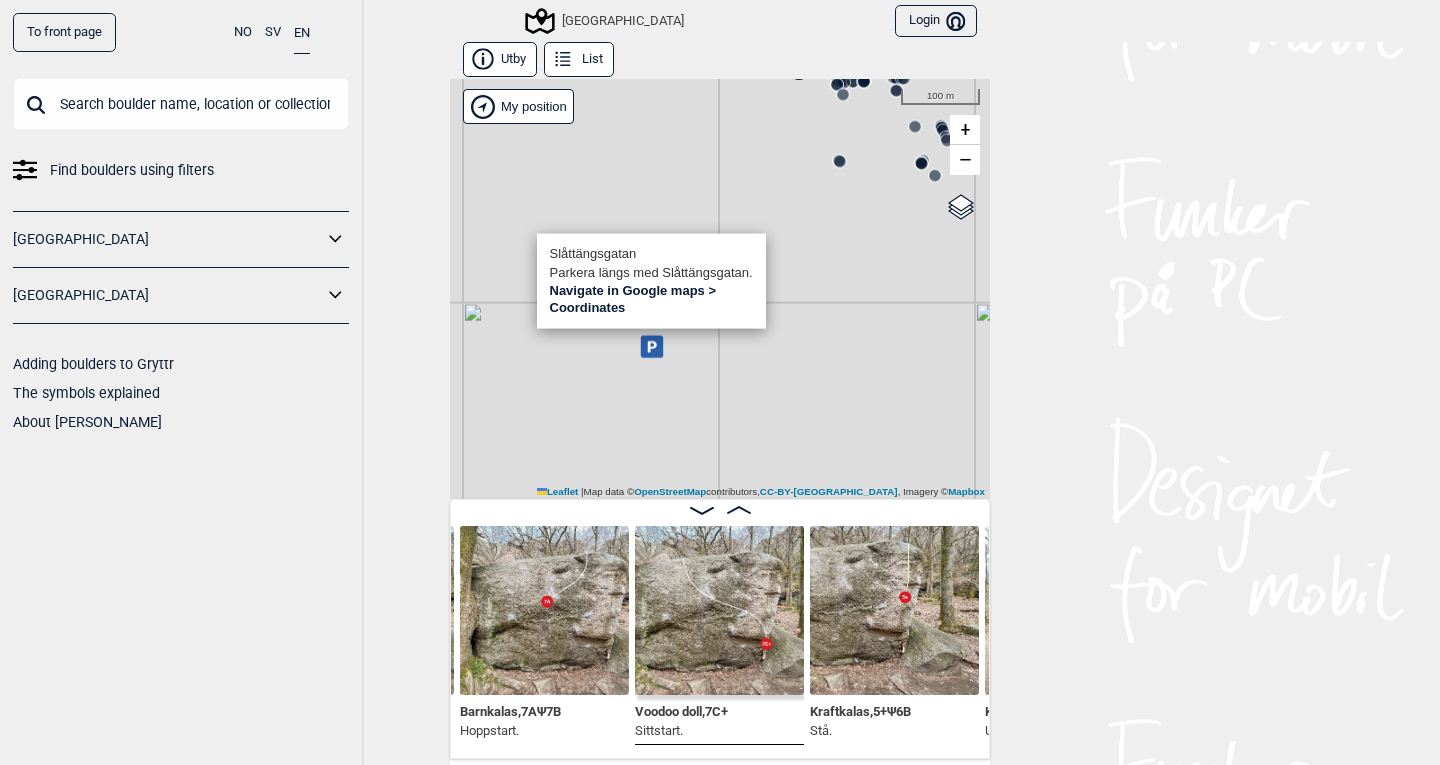 click on "[GEOGRAPHIC_DATA]" at bounding box center (720, 289) 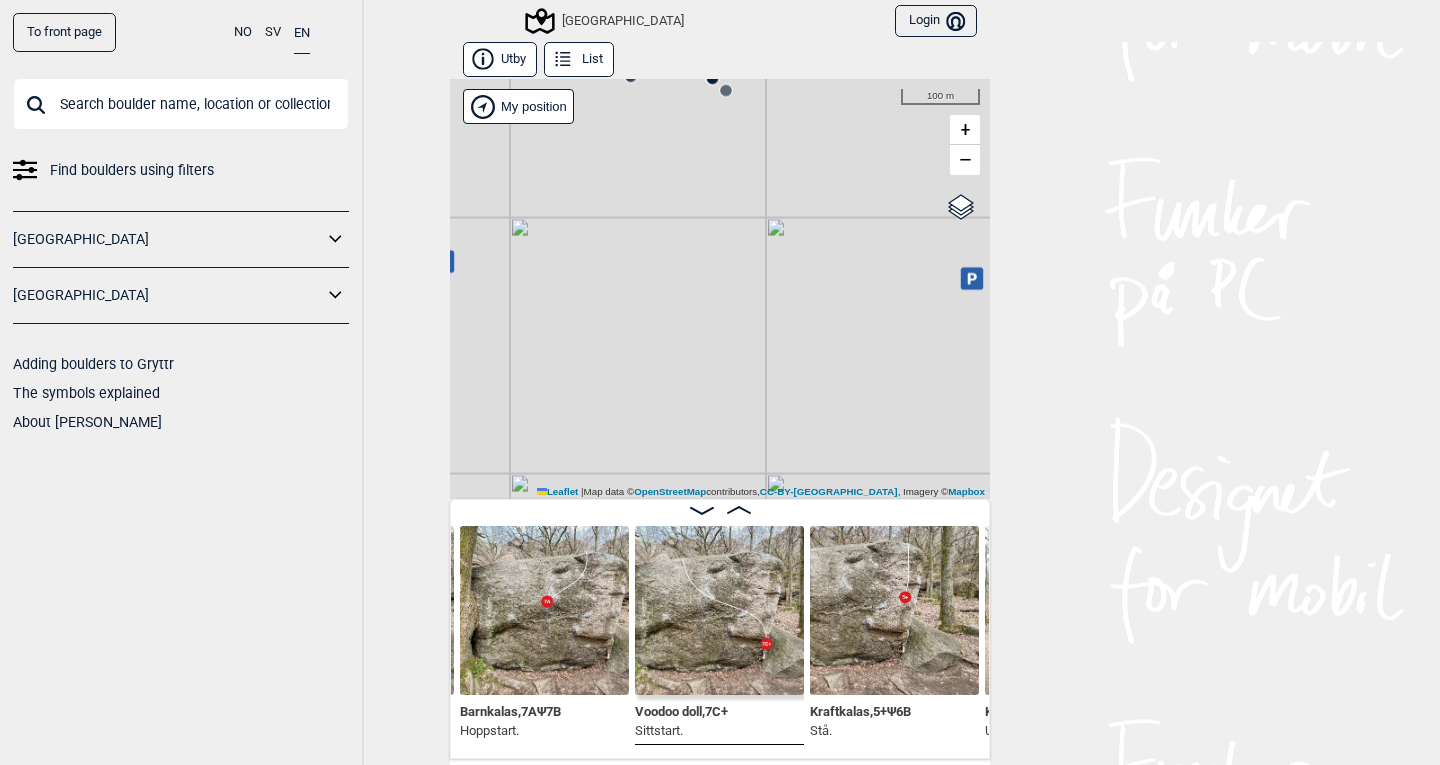 drag, startPoint x: 755, startPoint y: 395, endPoint x: 543, endPoint y: 310, distance: 228.40533 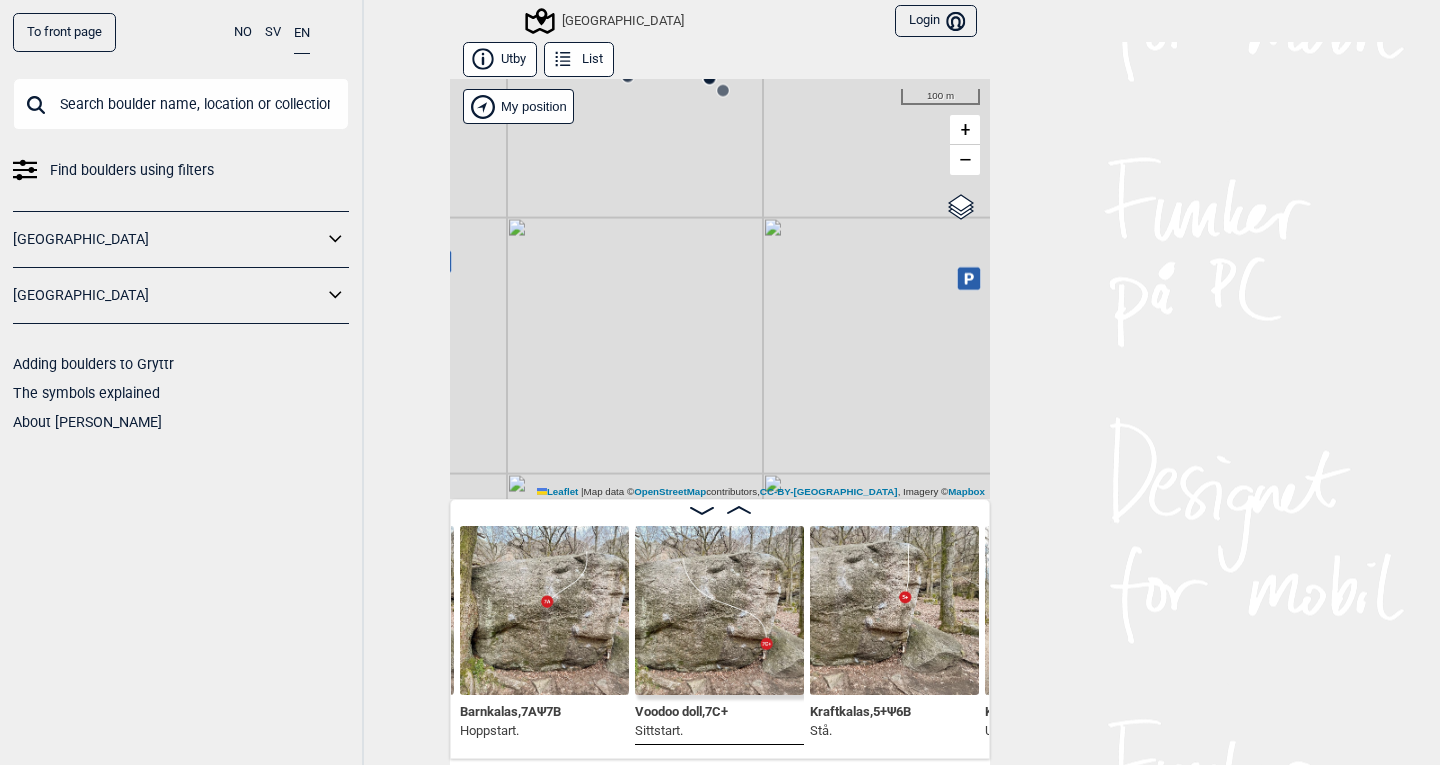 click 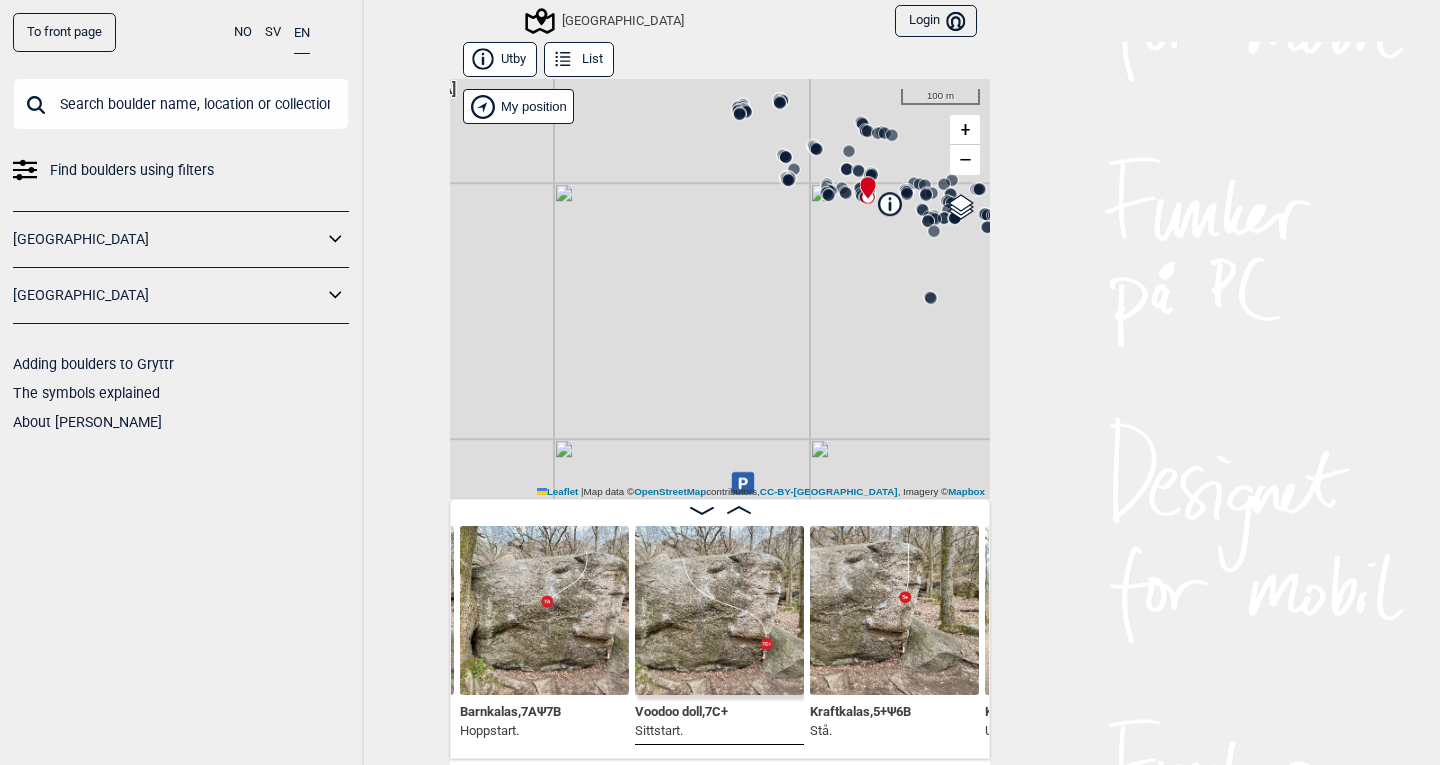 drag, startPoint x: 628, startPoint y: 304, endPoint x: 1042, endPoint y: 525, distance: 469.29416 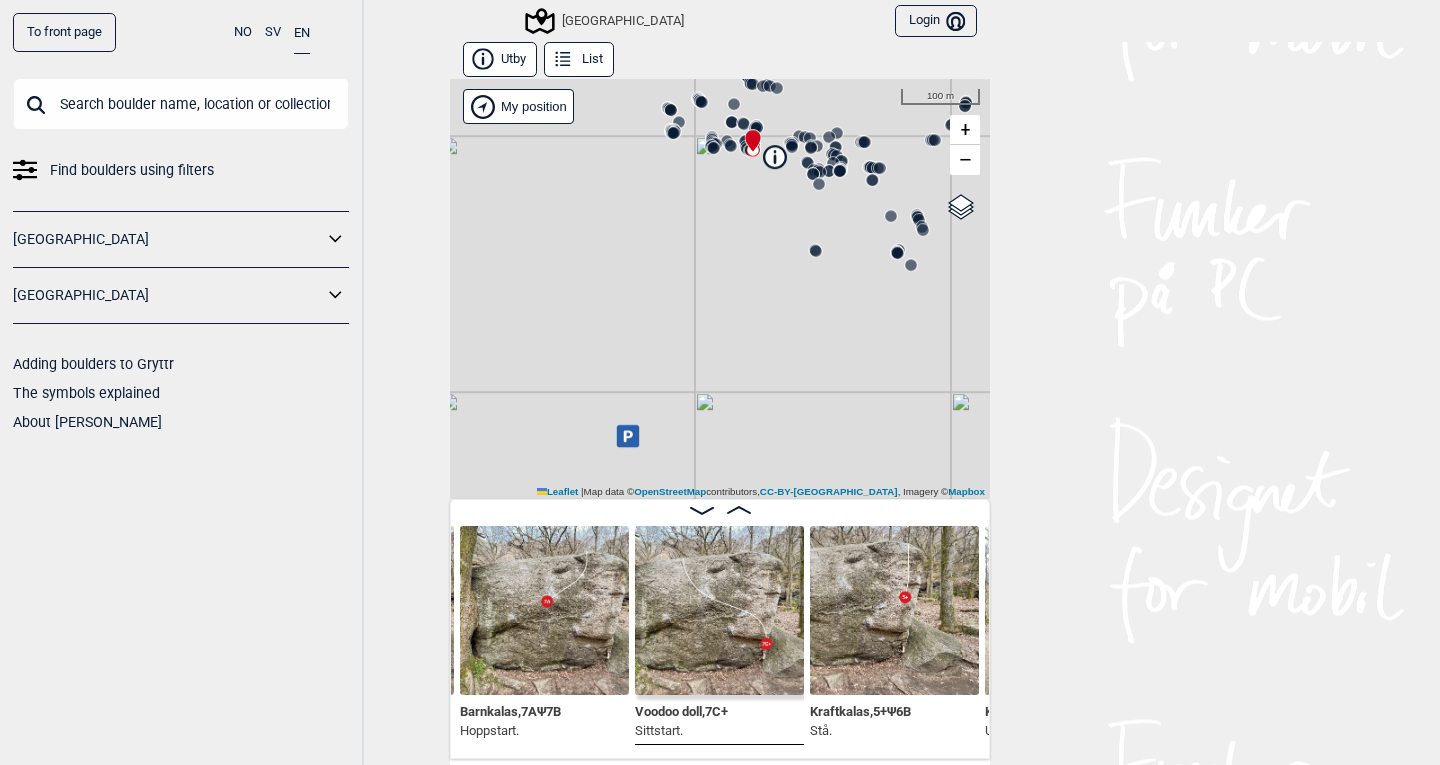 drag, startPoint x: 833, startPoint y: 396, endPoint x: 711, endPoint y: 348, distance: 131.10301 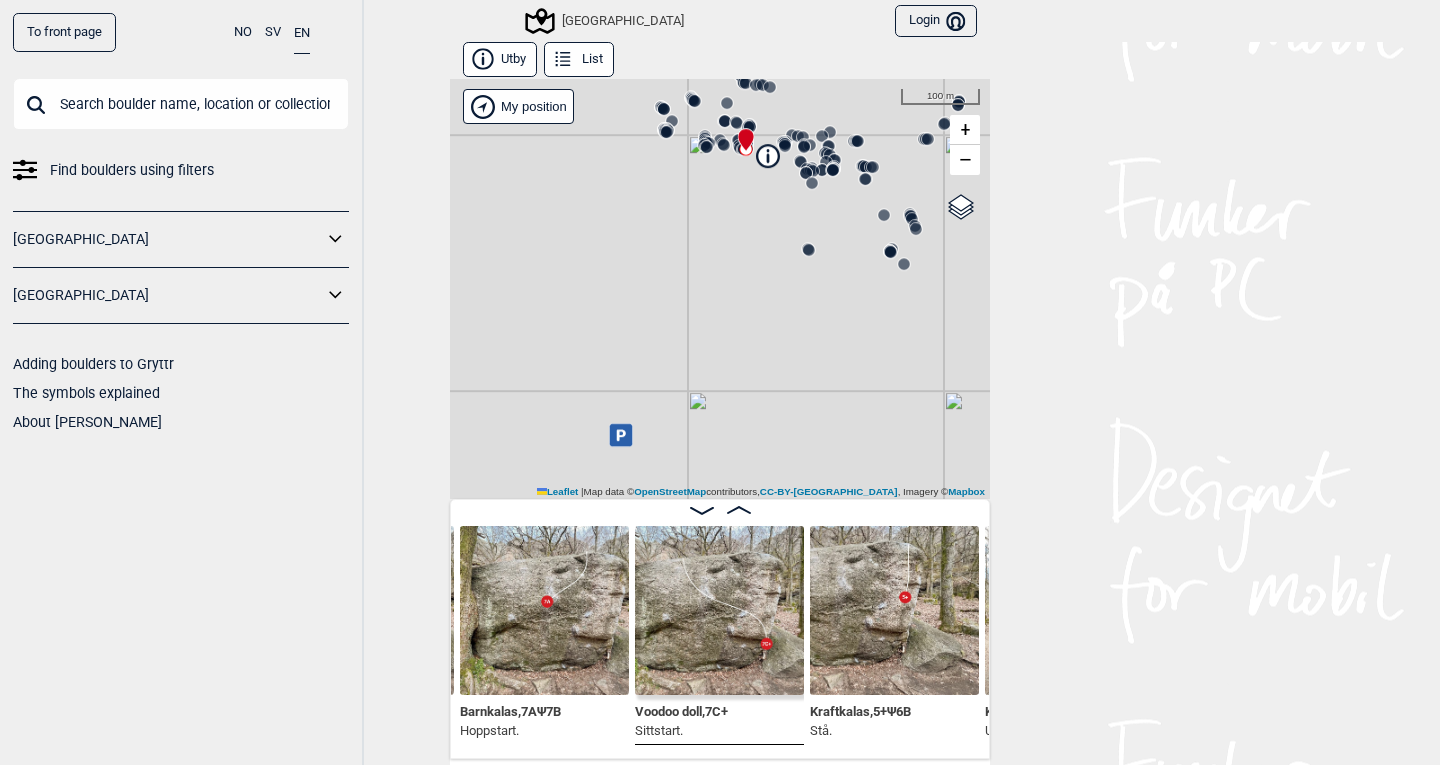 click 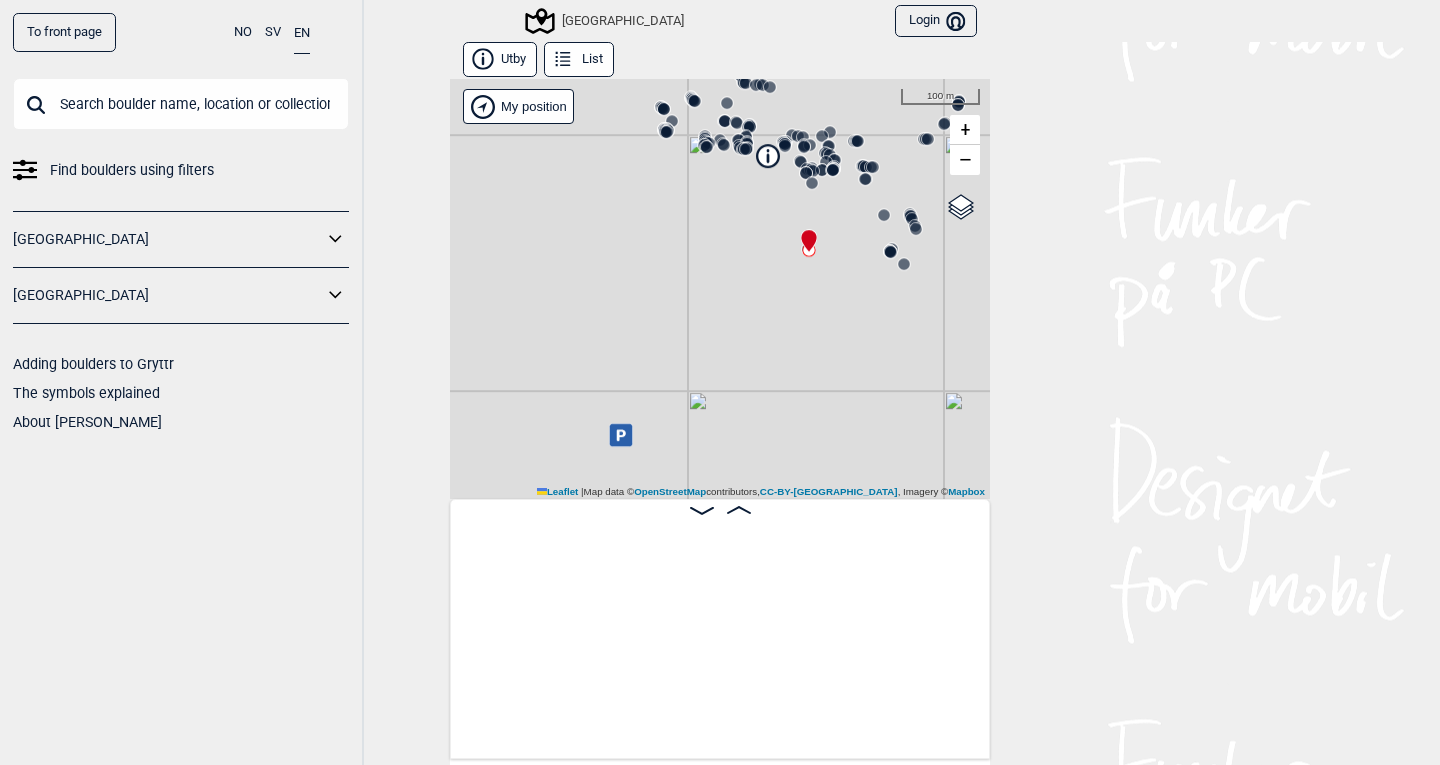scroll, scrollTop: 0, scrollLeft: 27269, axis: horizontal 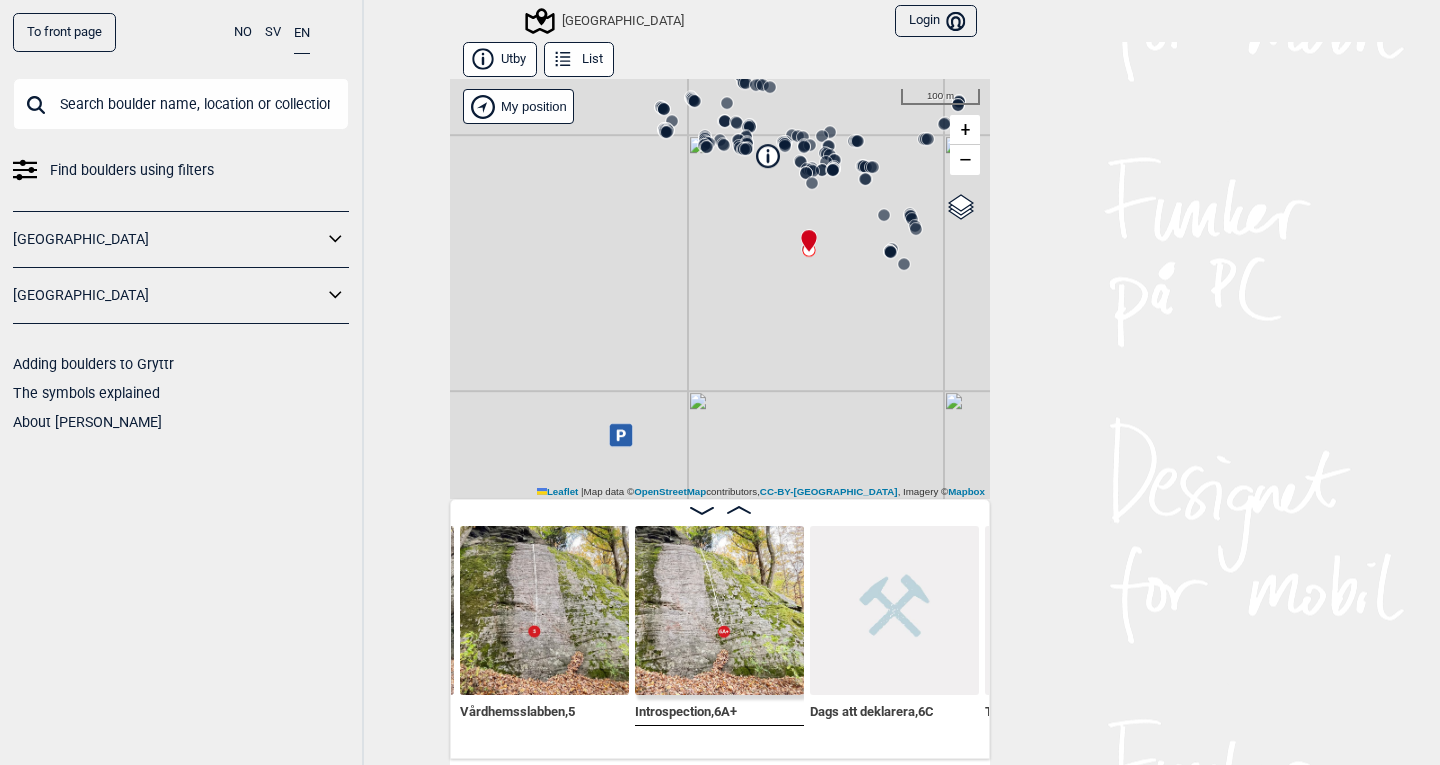 click at bounding box center (544, 610) 